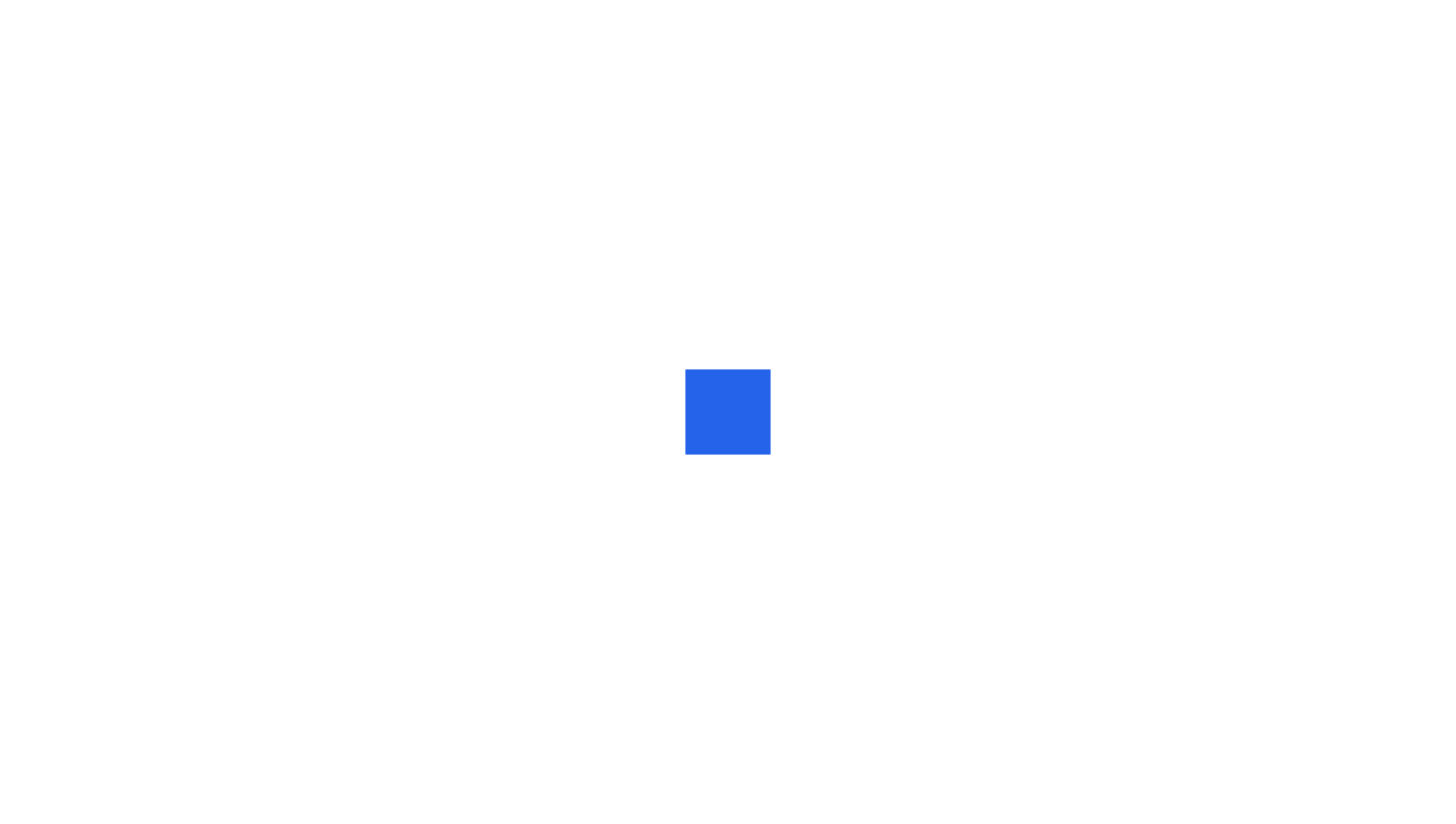 scroll, scrollTop: 0, scrollLeft: 0, axis: both 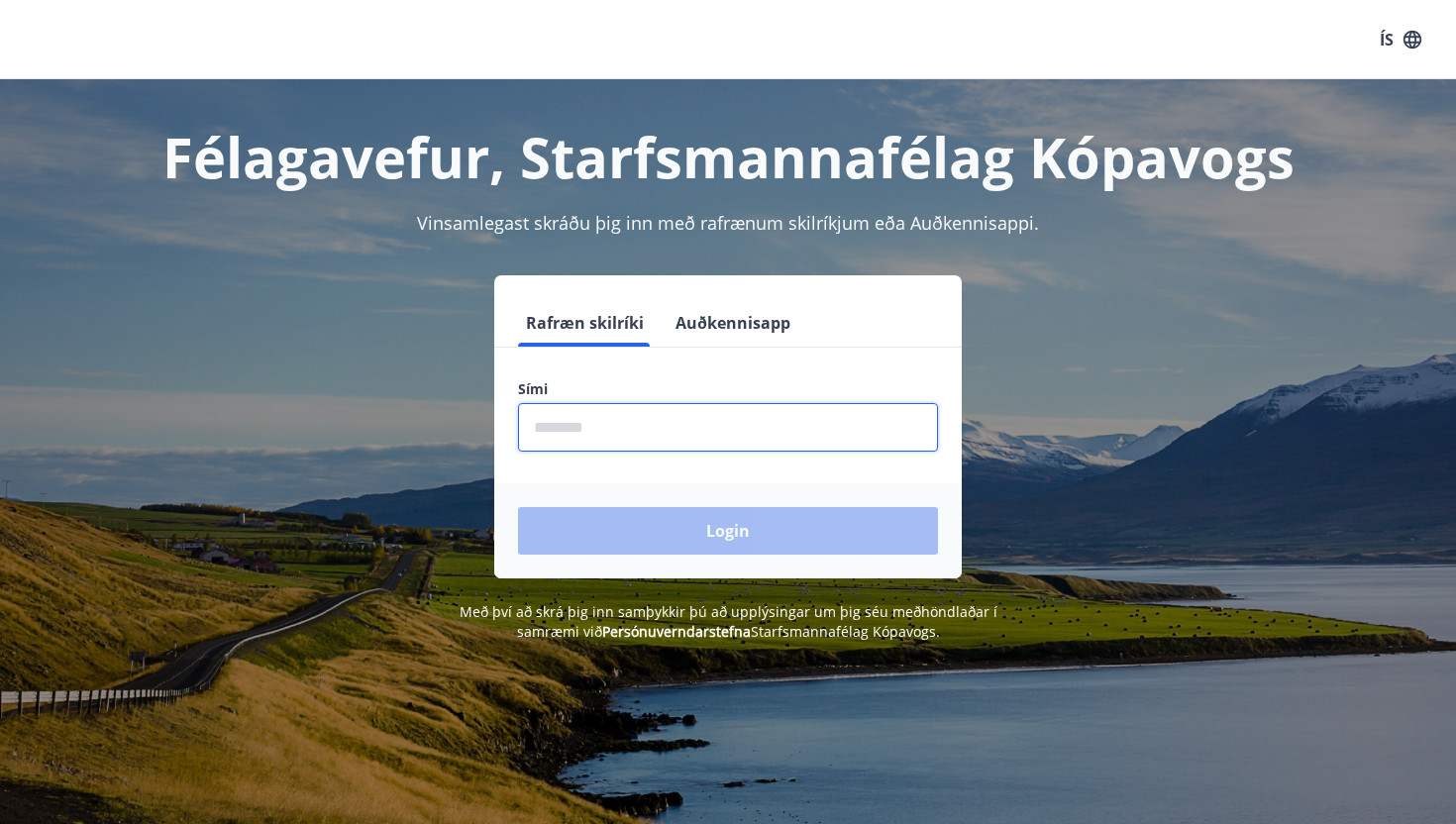 click at bounding box center (728, 427) 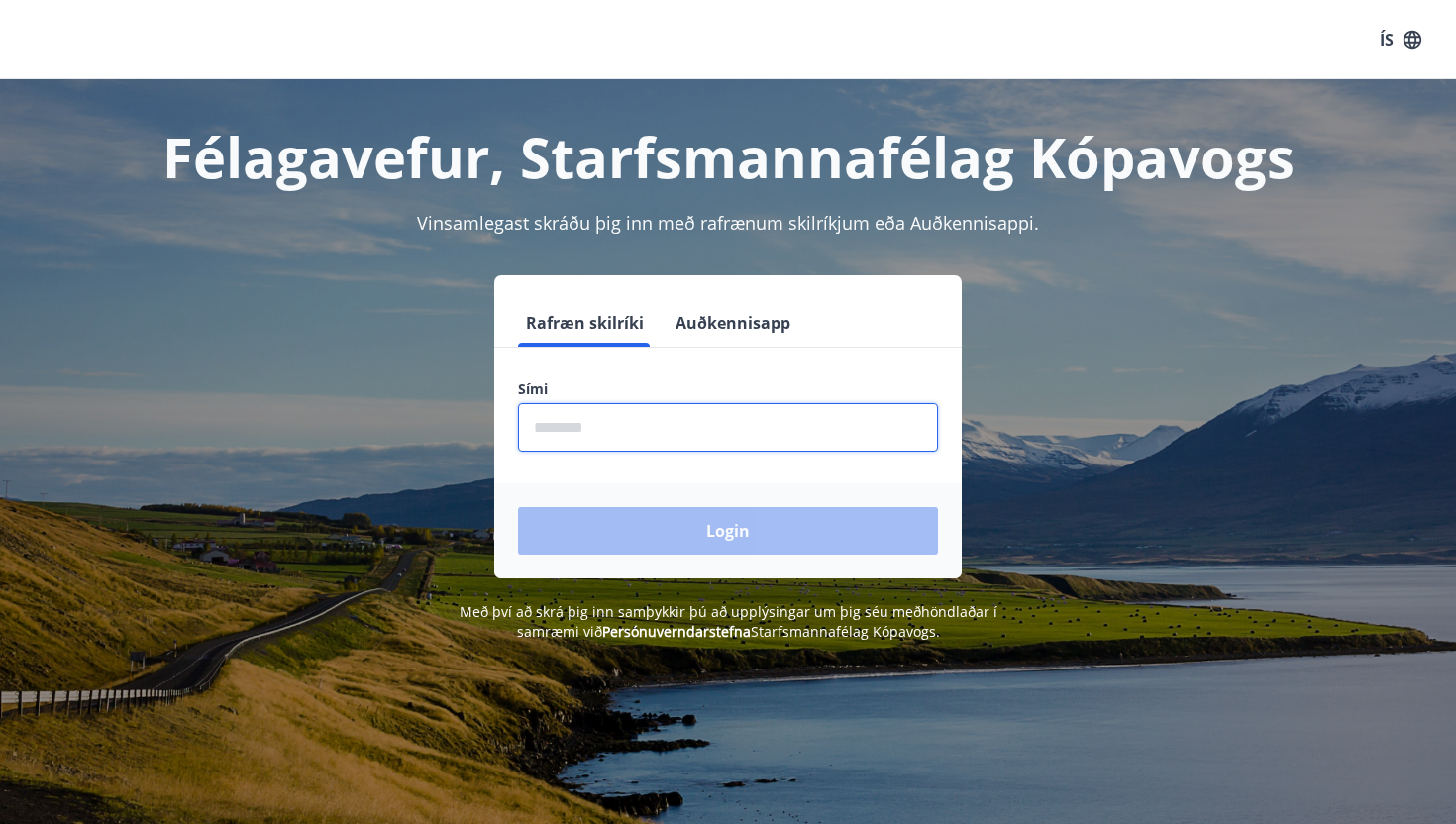 type on "********" 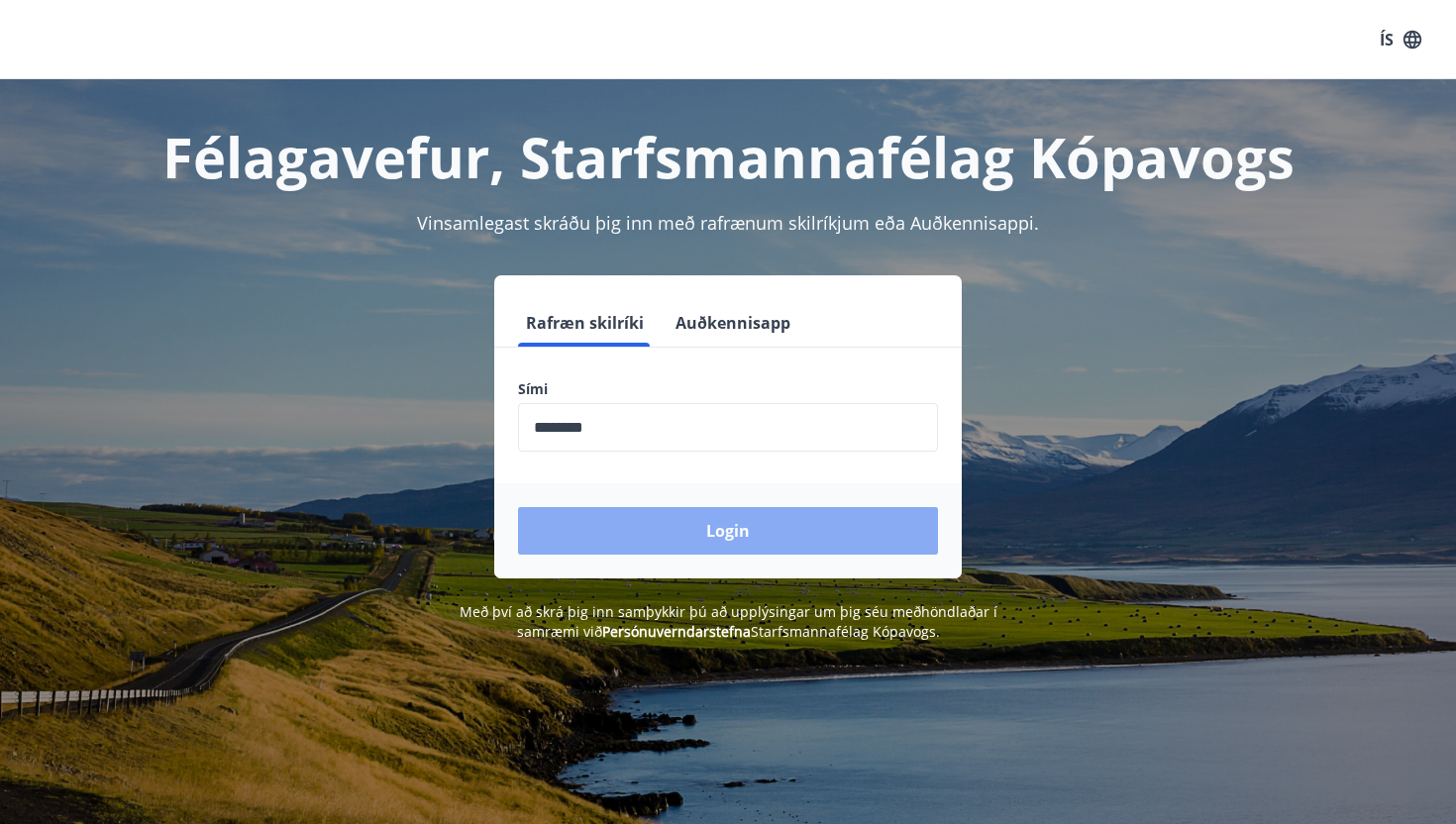 click on "Login" at bounding box center (728, 531) 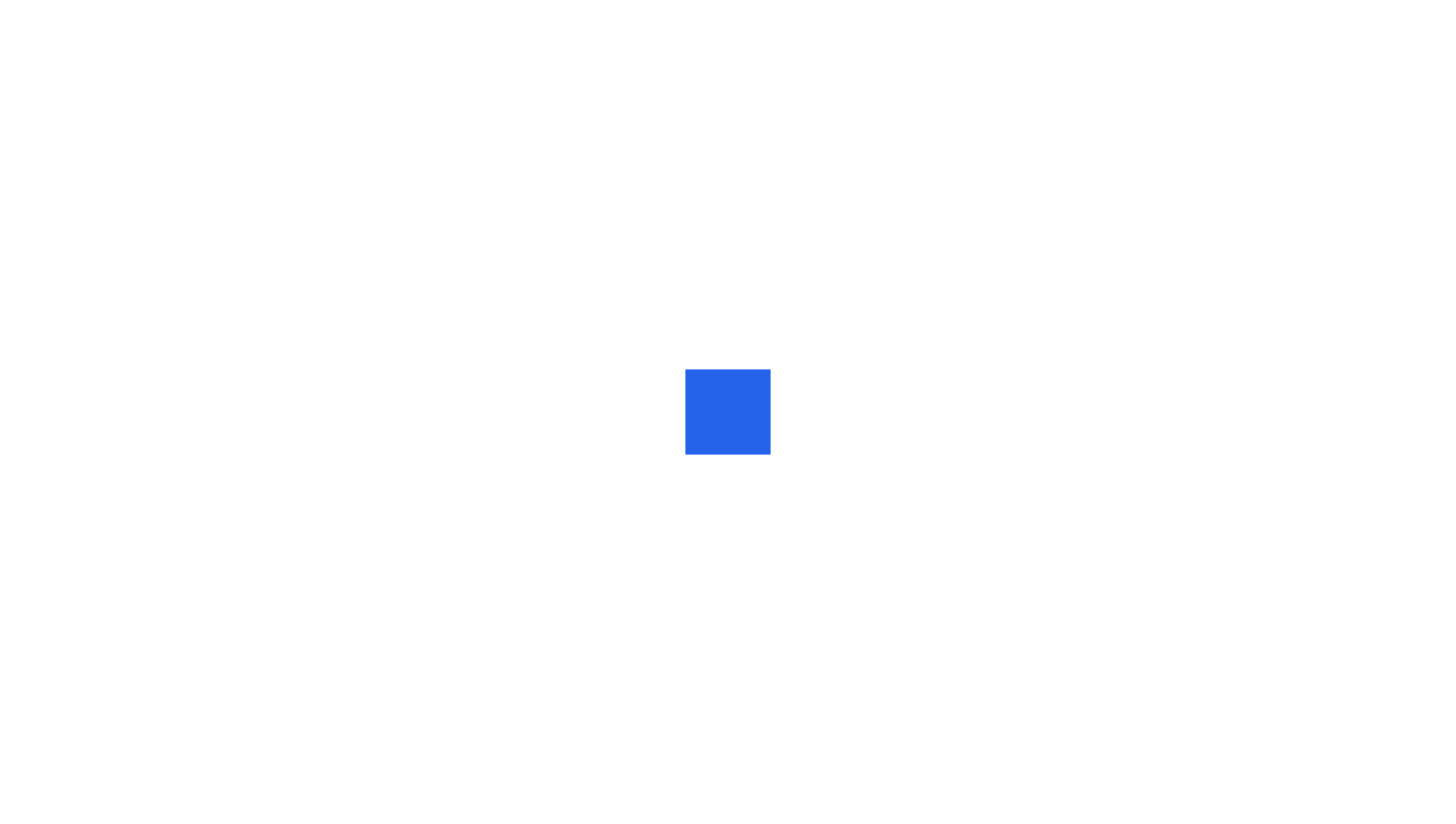 scroll, scrollTop: 0, scrollLeft: 0, axis: both 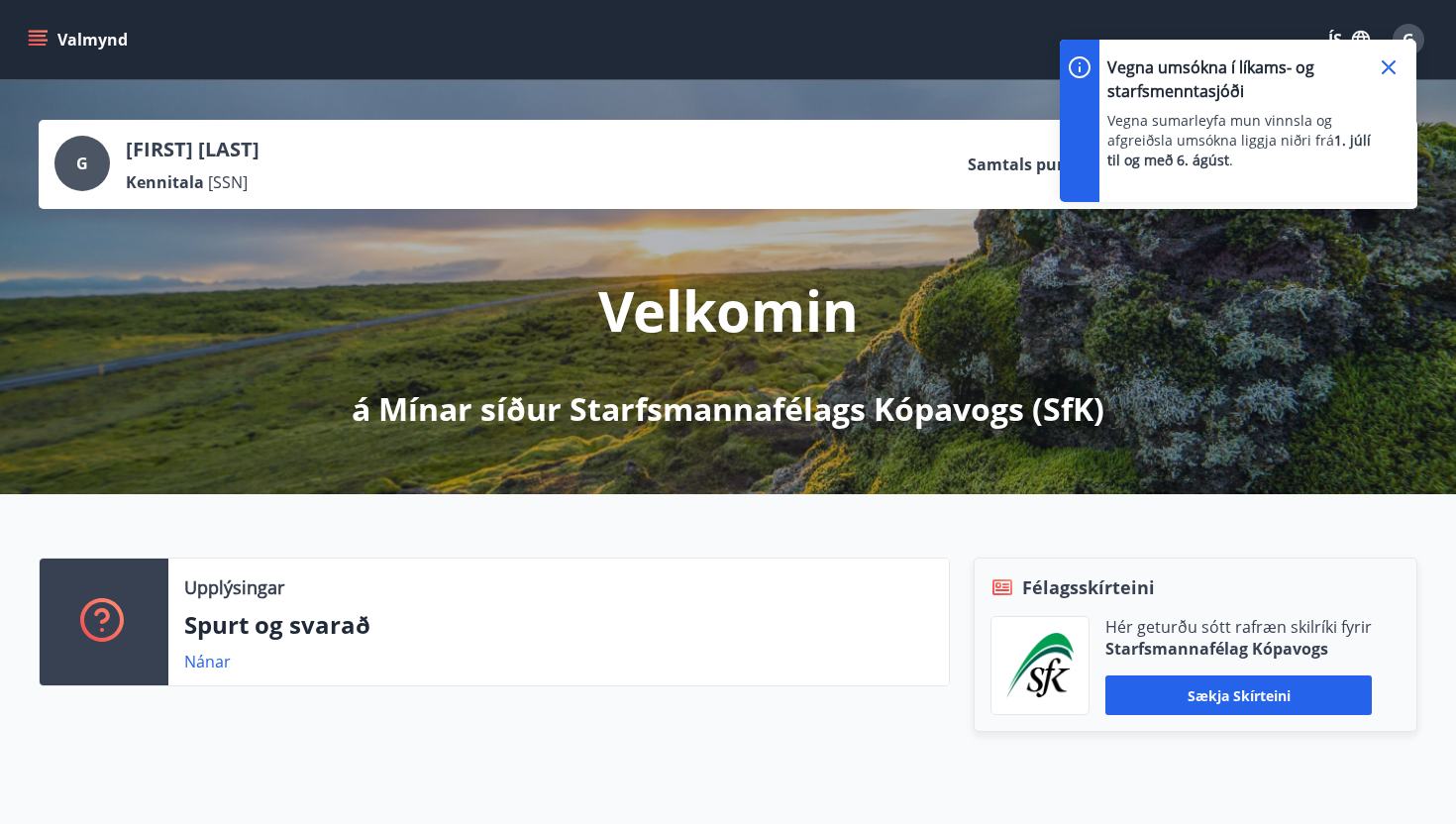 click at bounding box center (1389, 67) 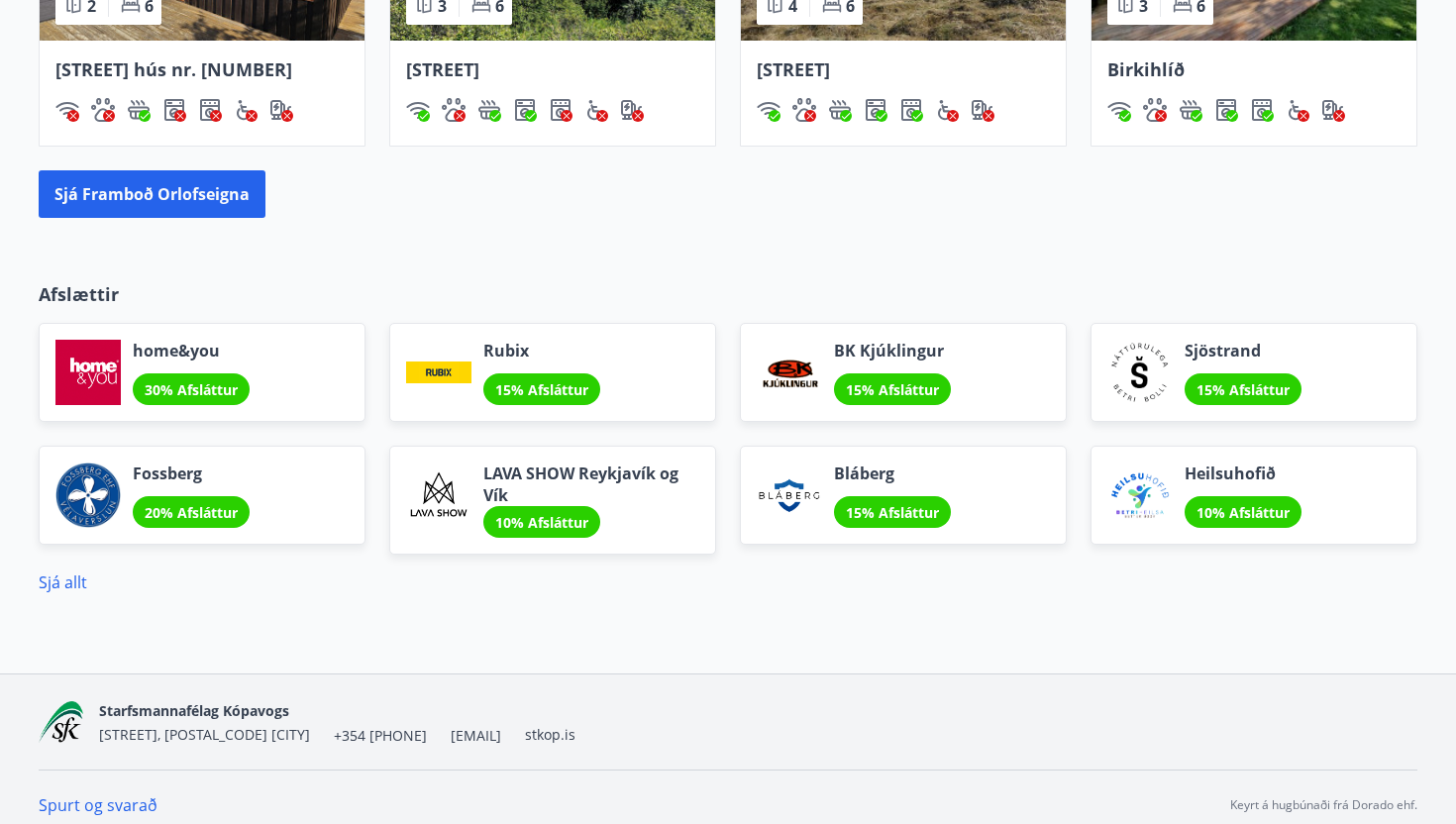 scroll, scrollTop: 1461, scrollLeft: 0, axis: vertical 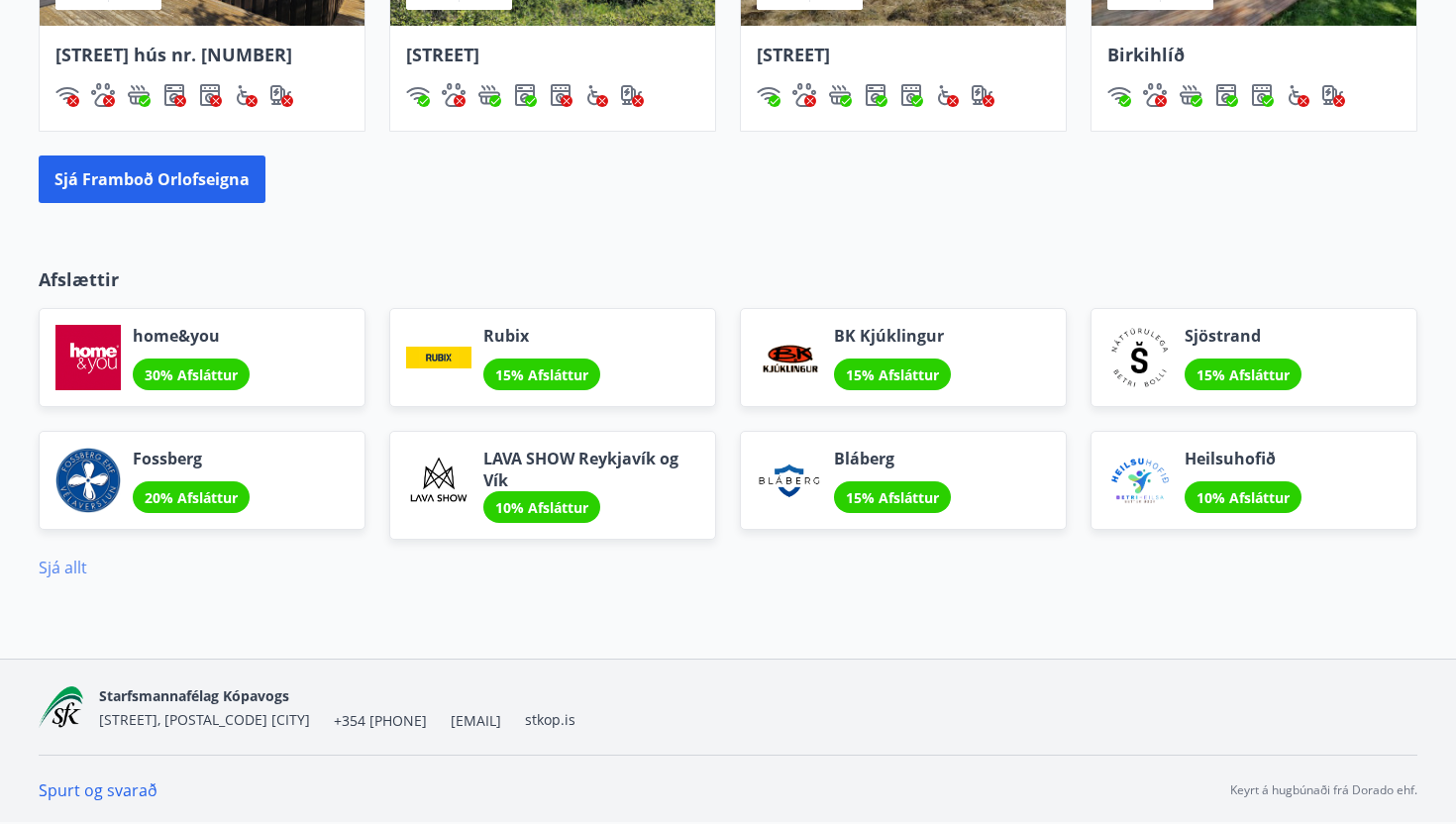 click on "Sjá allt" at bounding box center (62, 567) 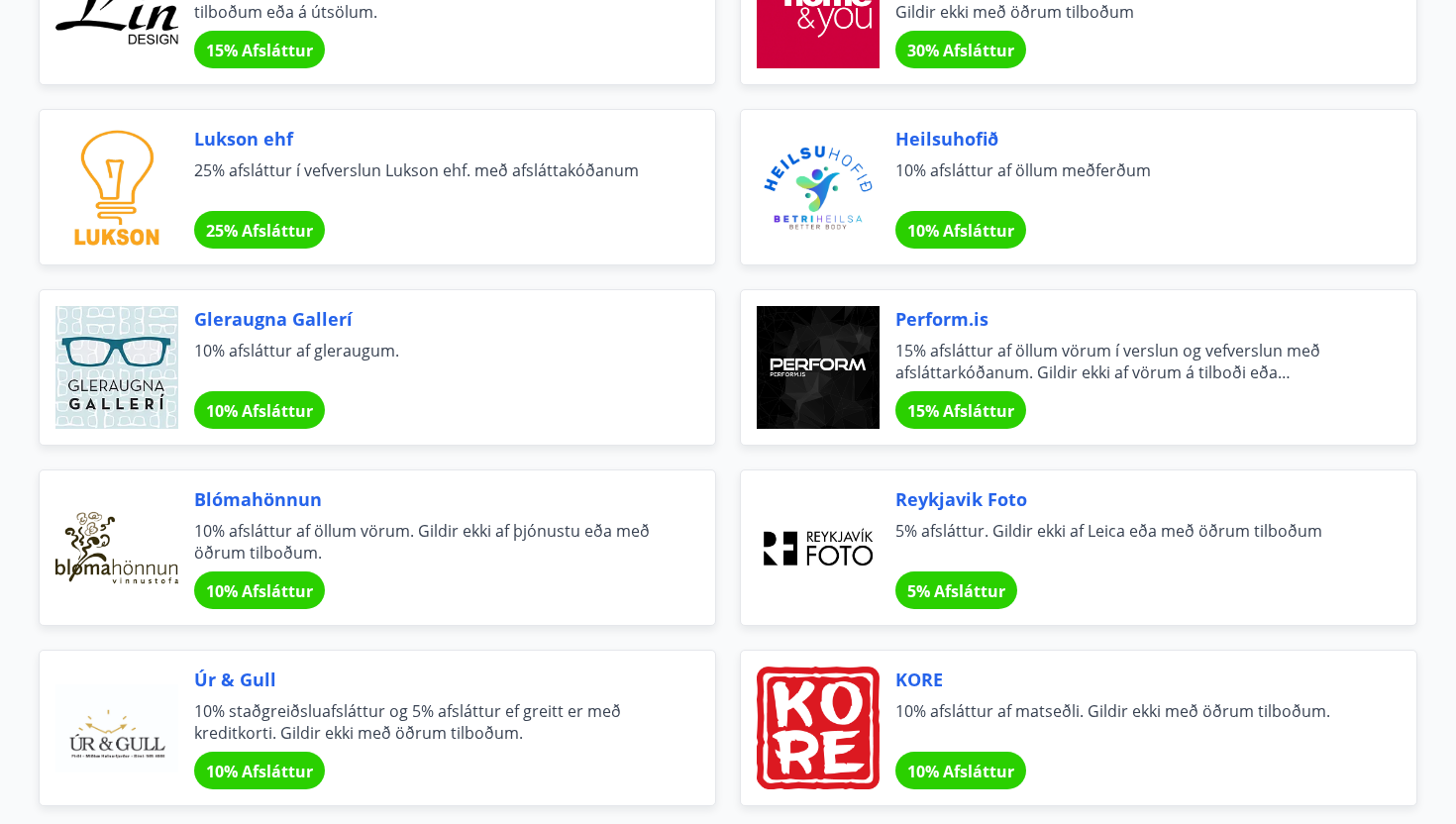 scroll, scrollTop: 0, scrollLeft: 0, axis: both 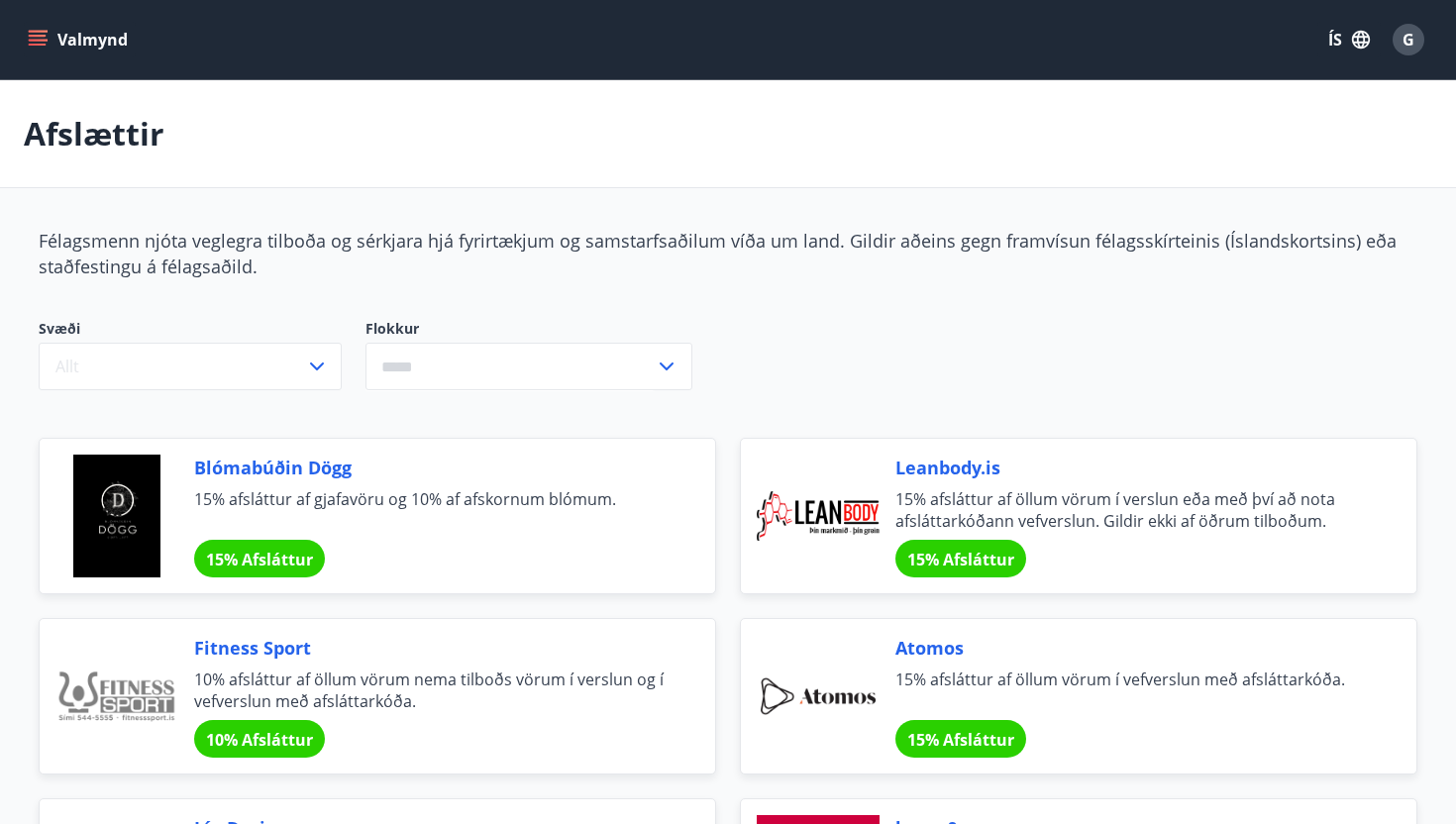 click at bounding box center [40, 40] 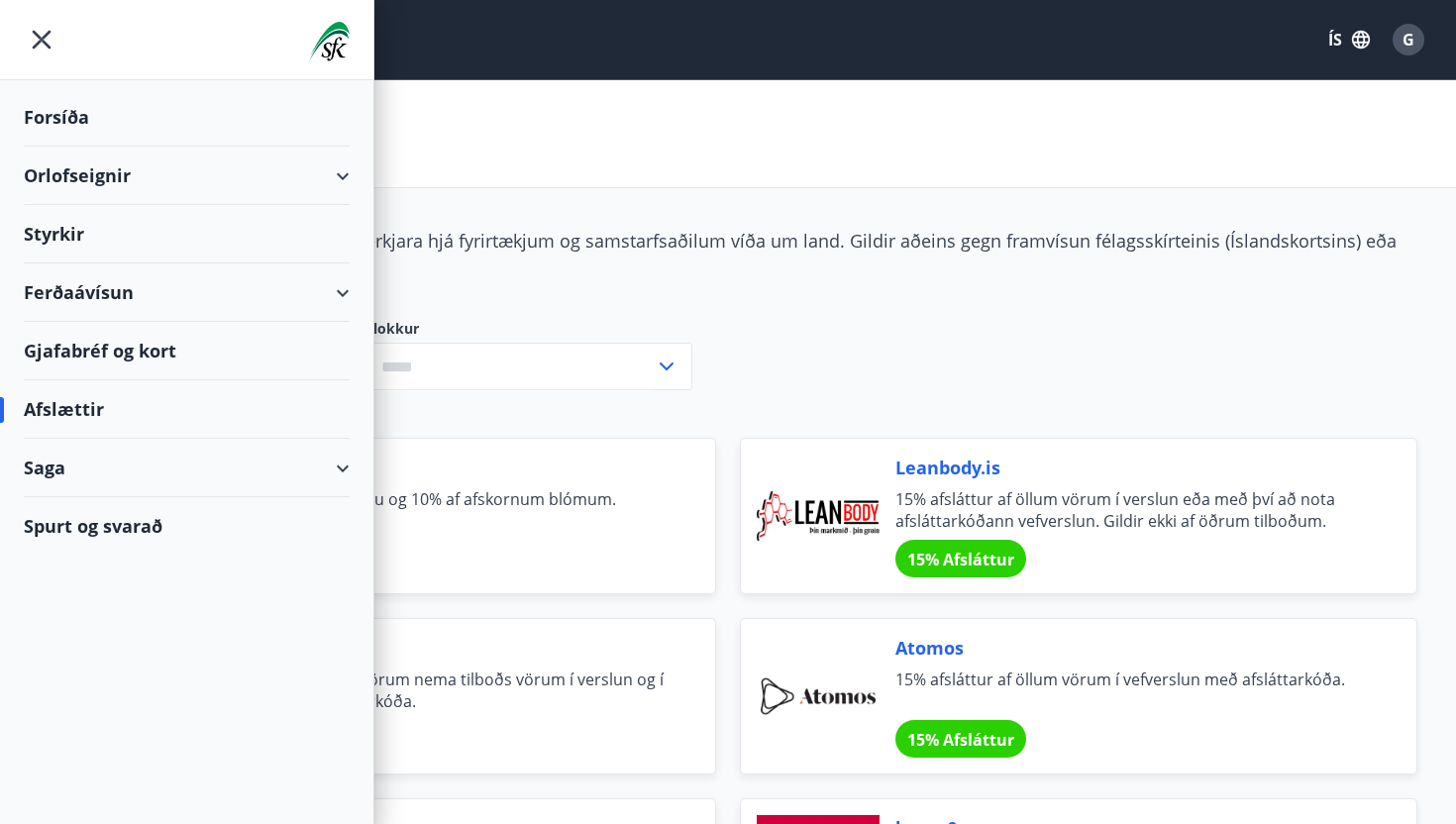 click on "Styrkir" at bounding box center (186, 117) 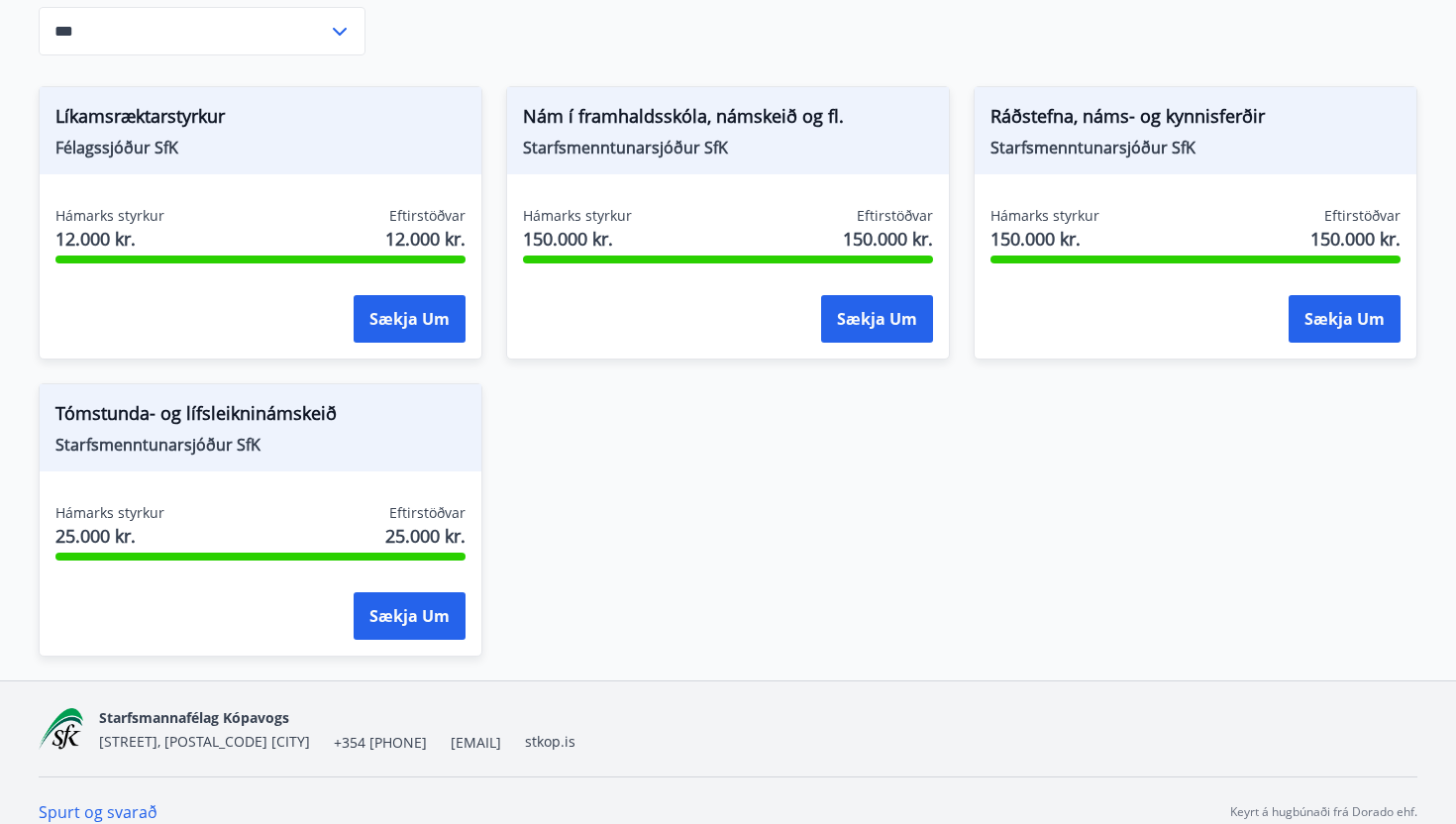 scroll, scrollTop: 384, scrollLeft: 0, axis: vertical 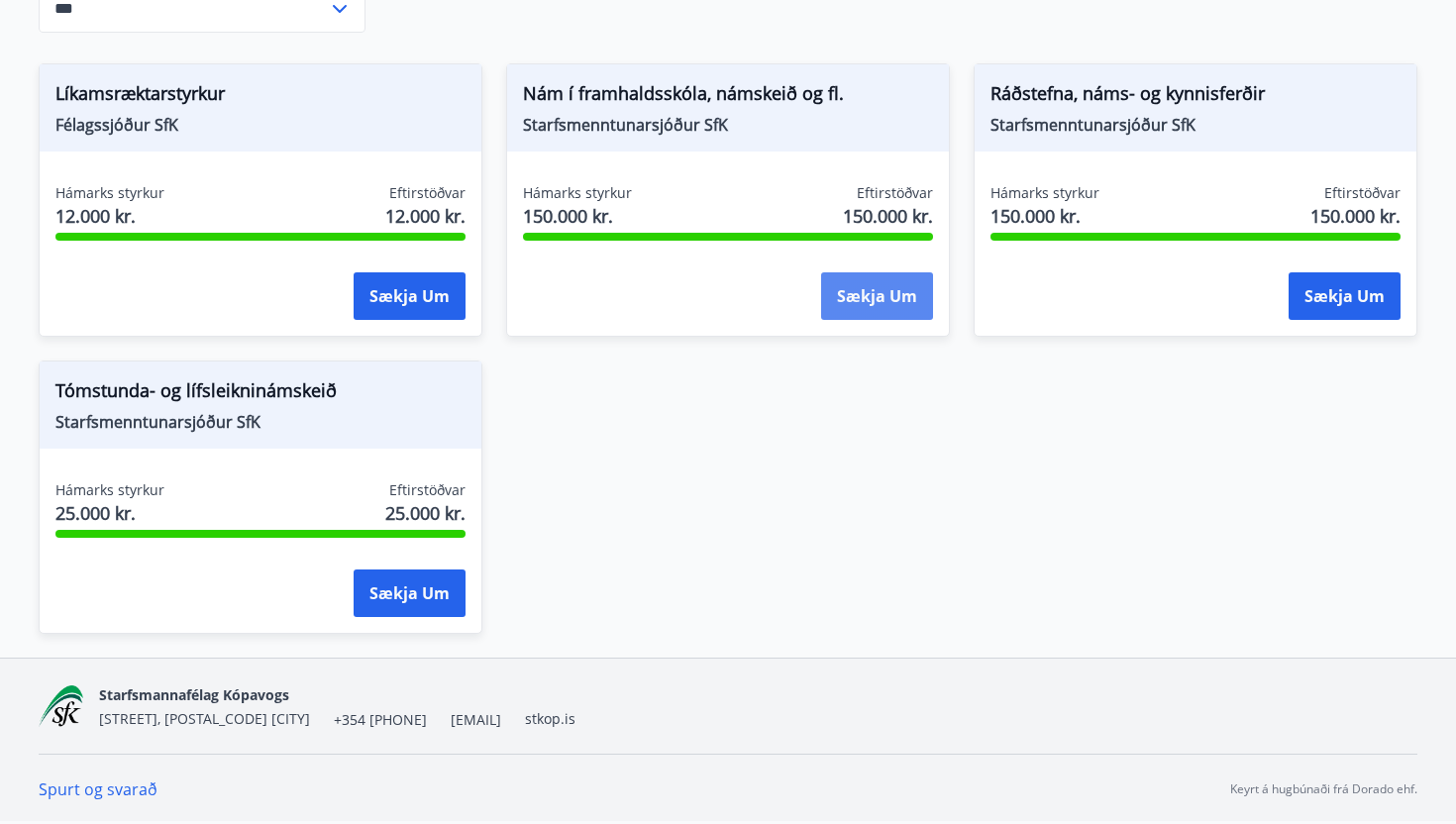 click on "Sækja um" at bounding box center [409, 296] 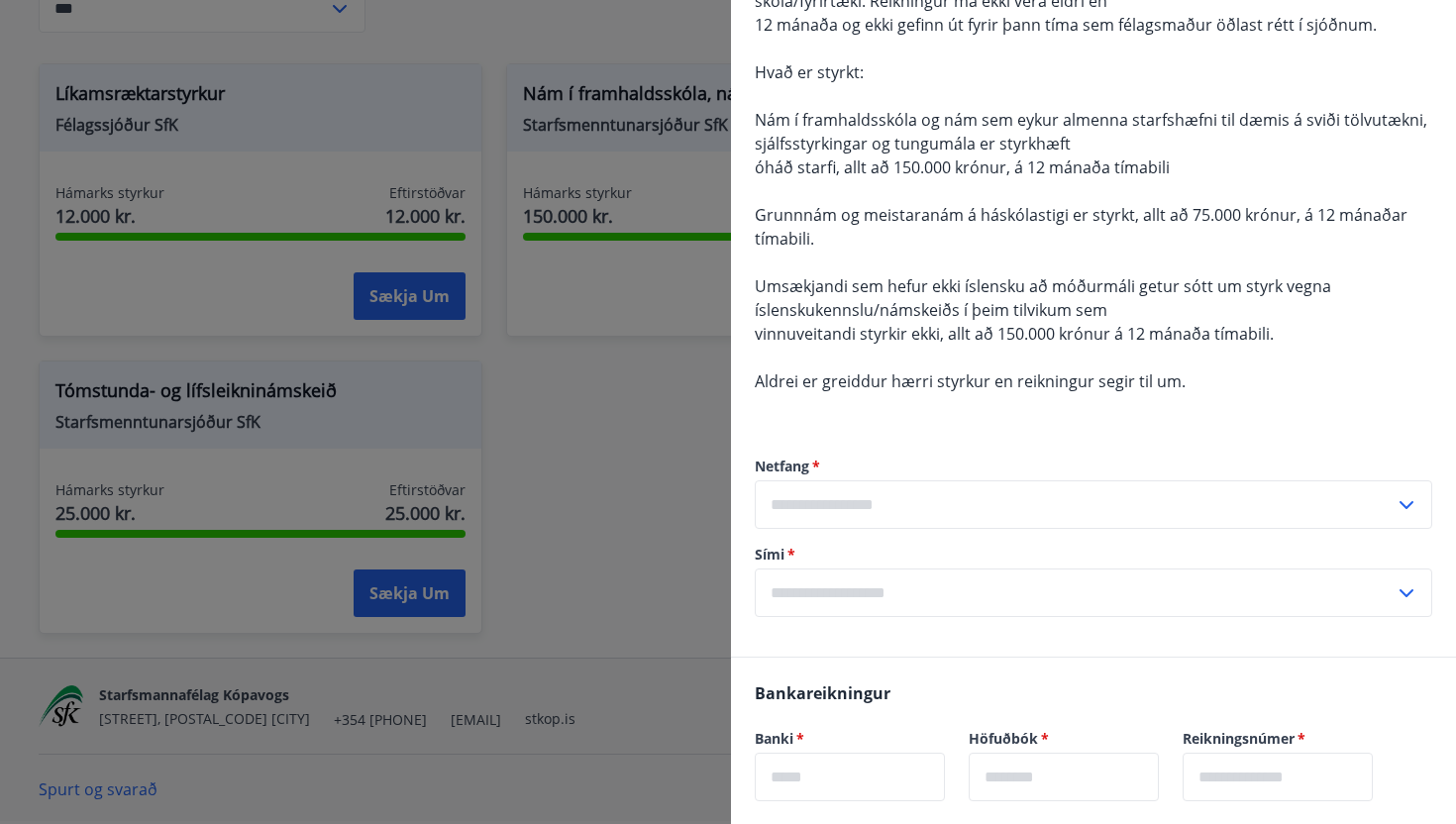 scroll, scrollTop: 387, scrollLeft: 0, axis: vertical 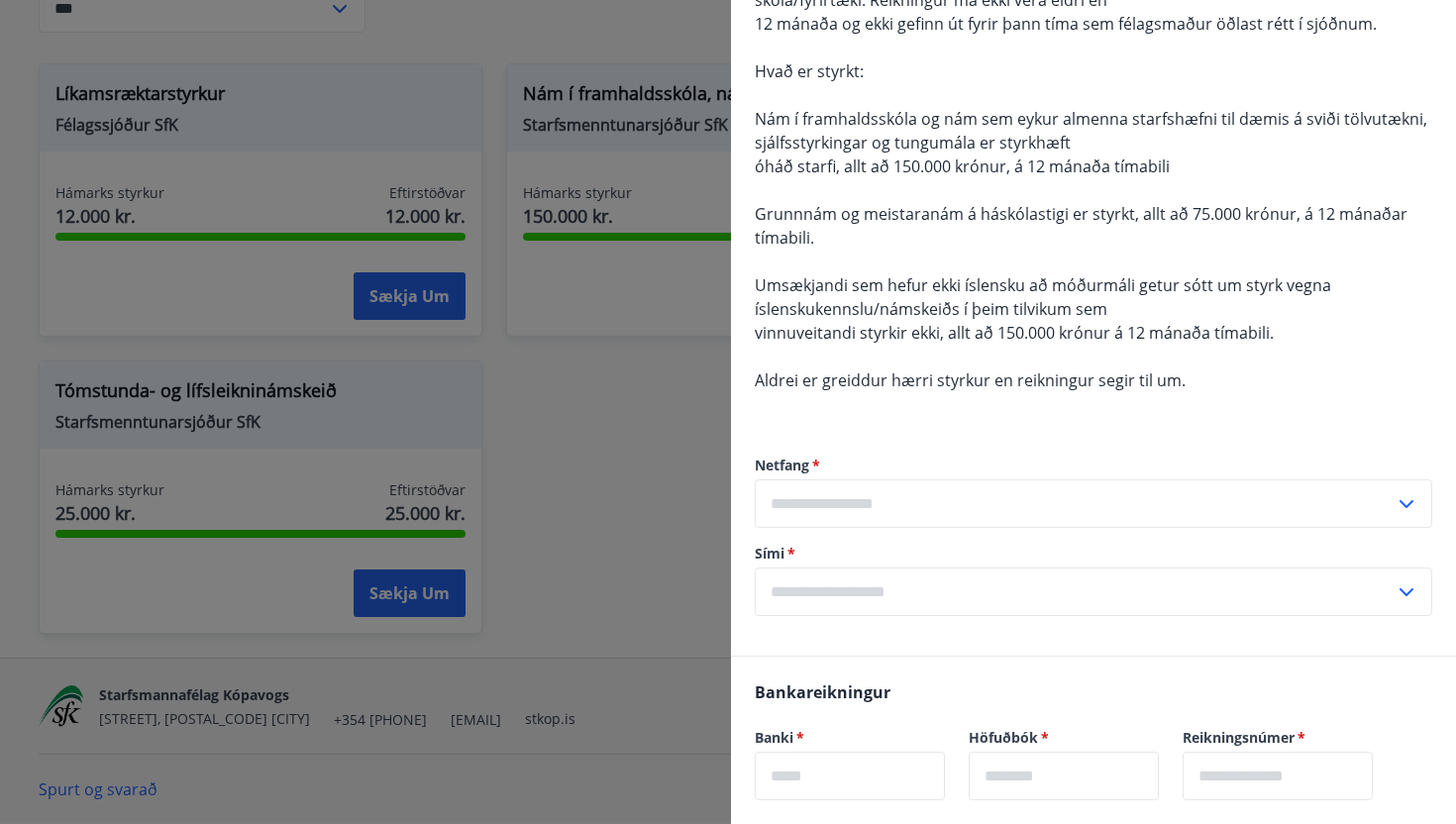click at bounding box center (1075, 503) 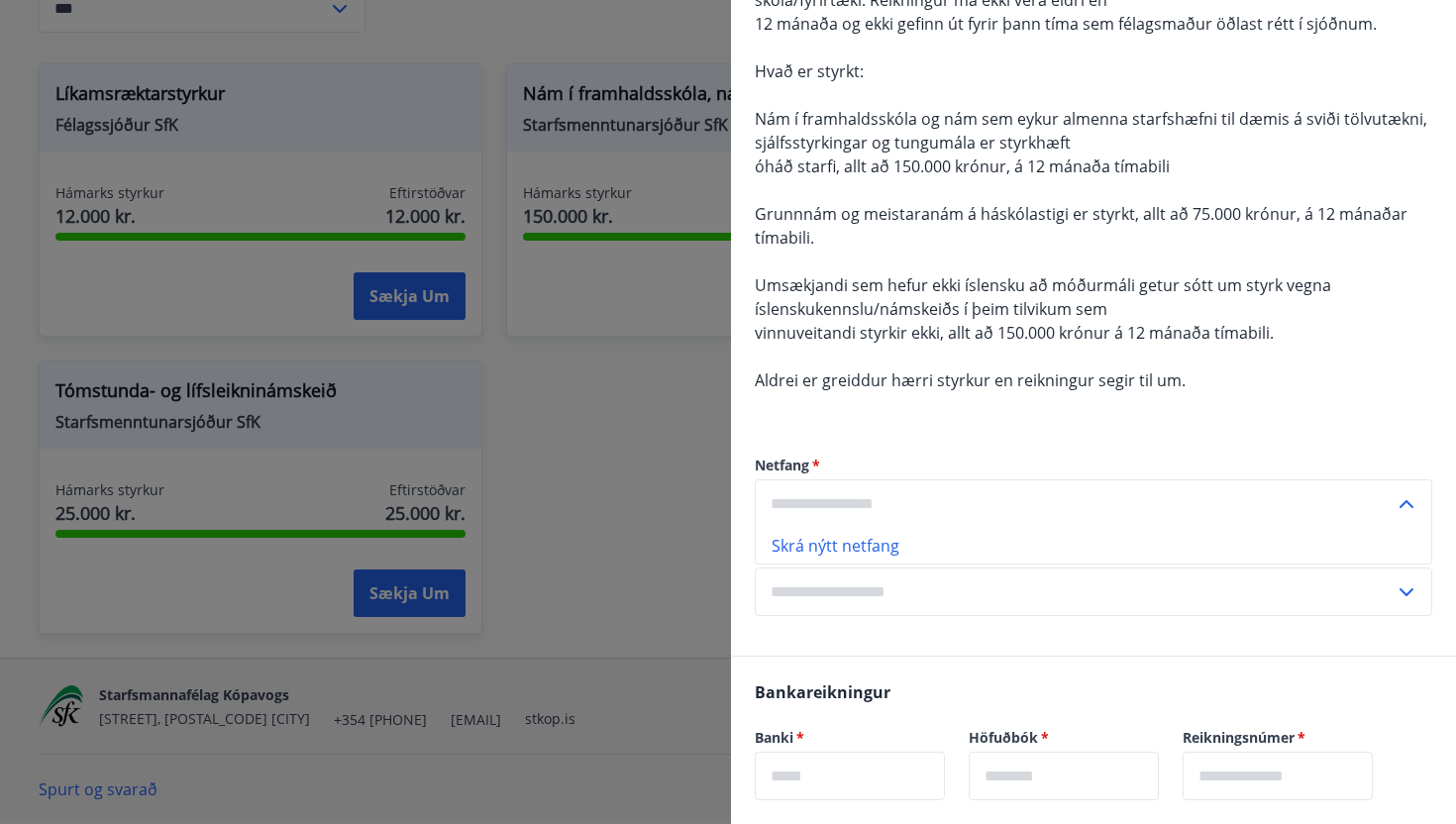 click on "Netfang   * Skrá nýtt netfang ​ Sími   * ​" at bounding box center [1093, 536] 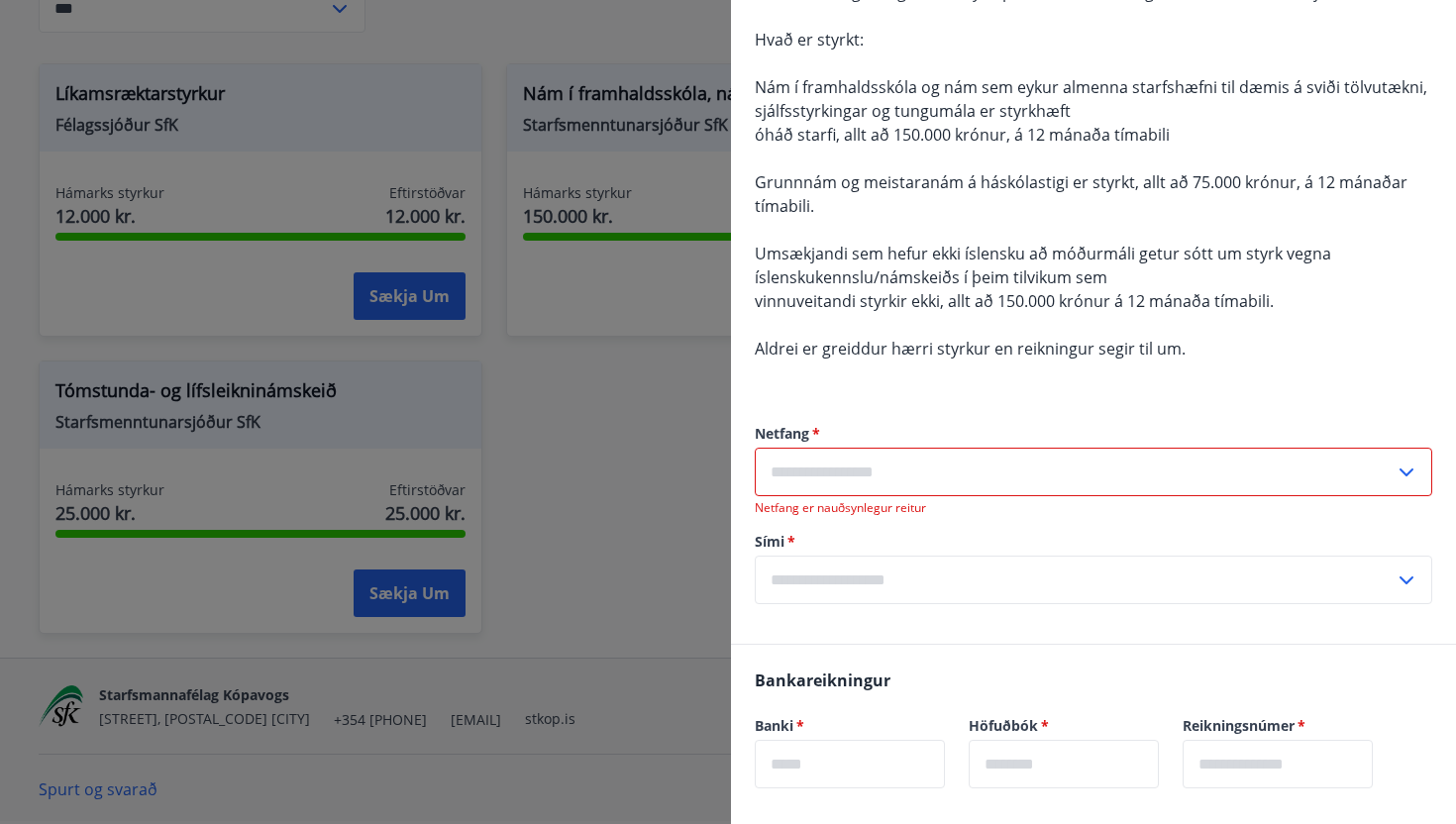 scroll, scrollTop: 408, scrollLeft: 0, axis: vertical 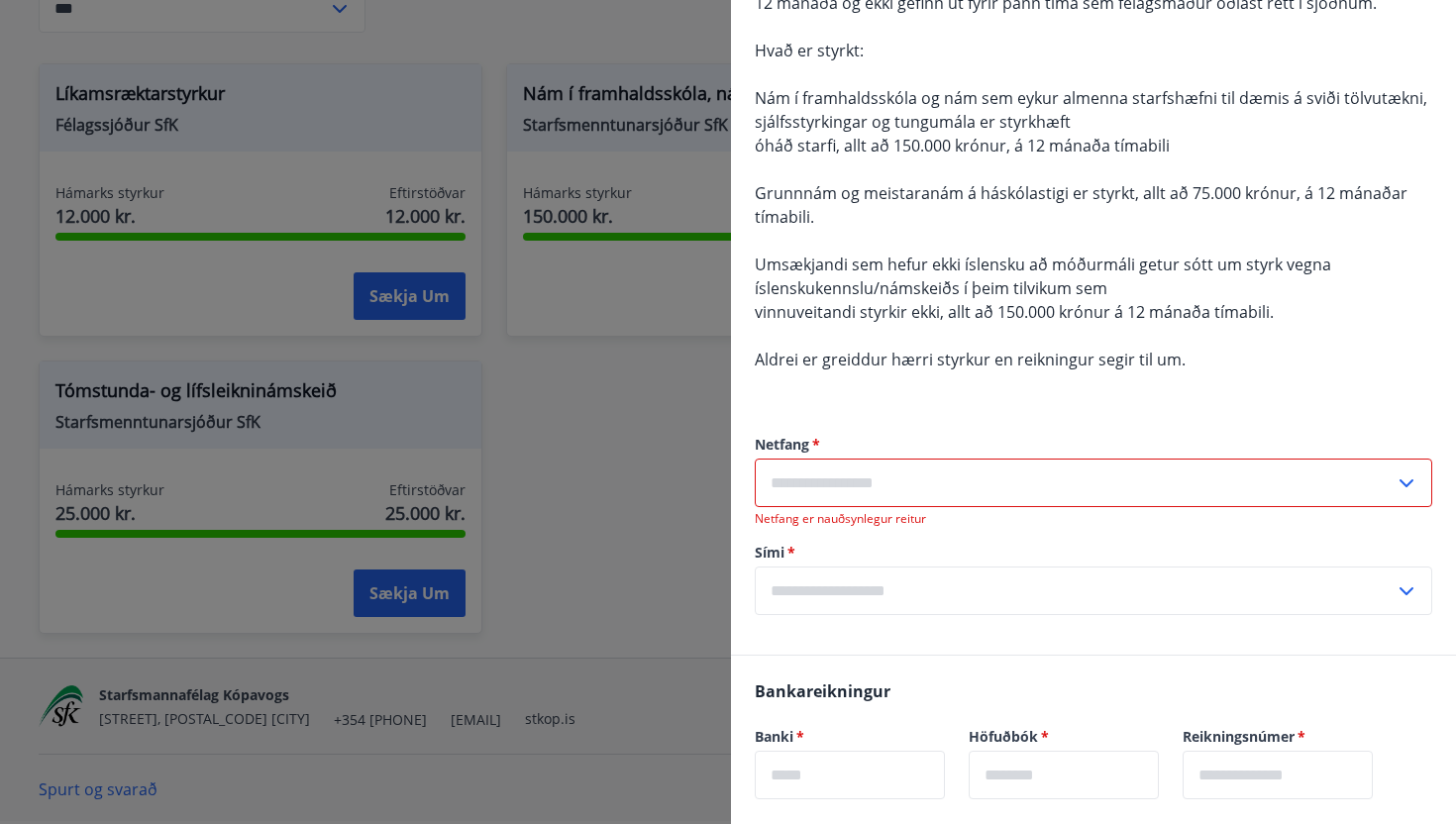click at bounding box center [1075, 482] 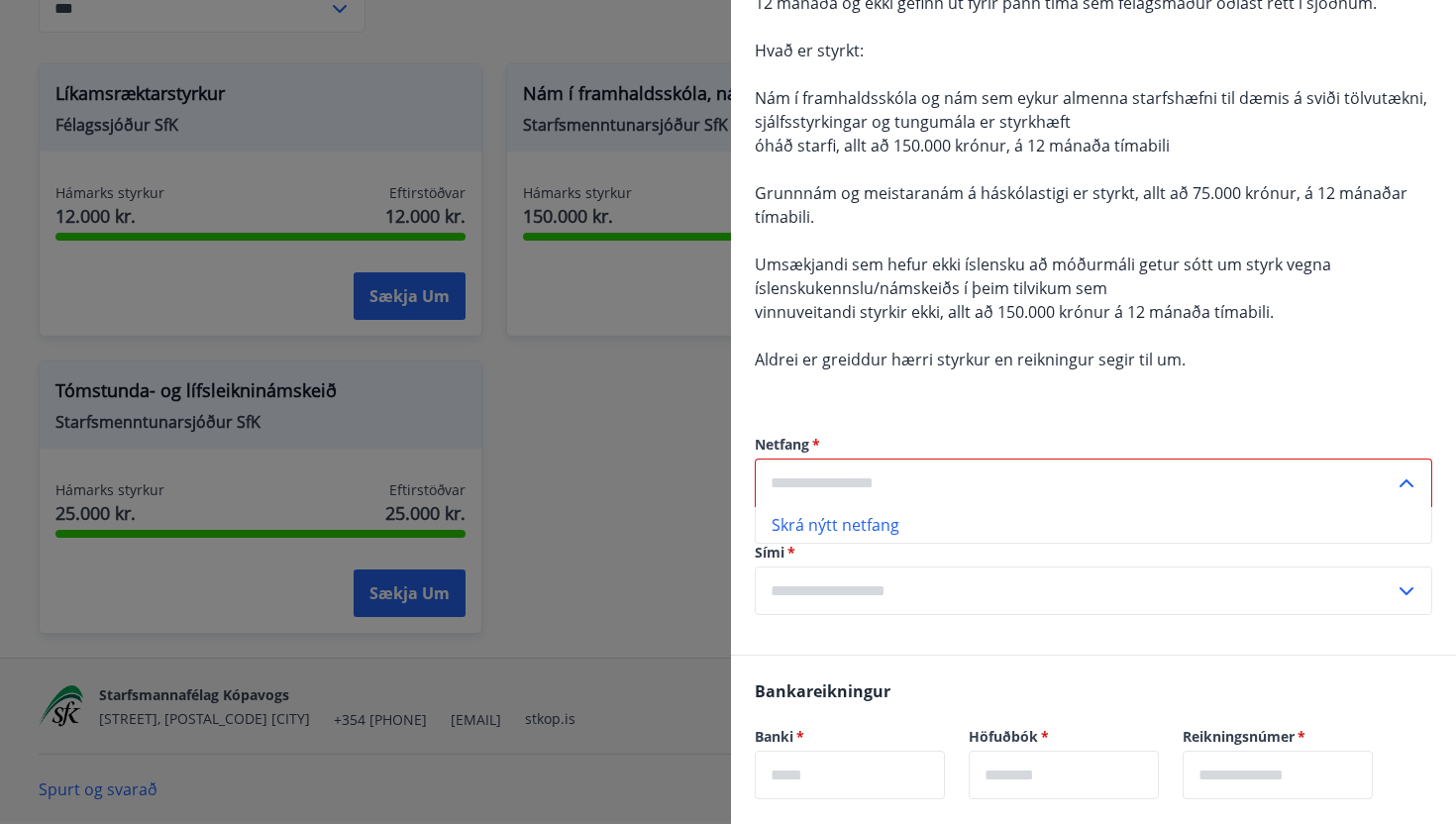 click on "Skrá nýtt netfang" at bounding box center [1093, 525] 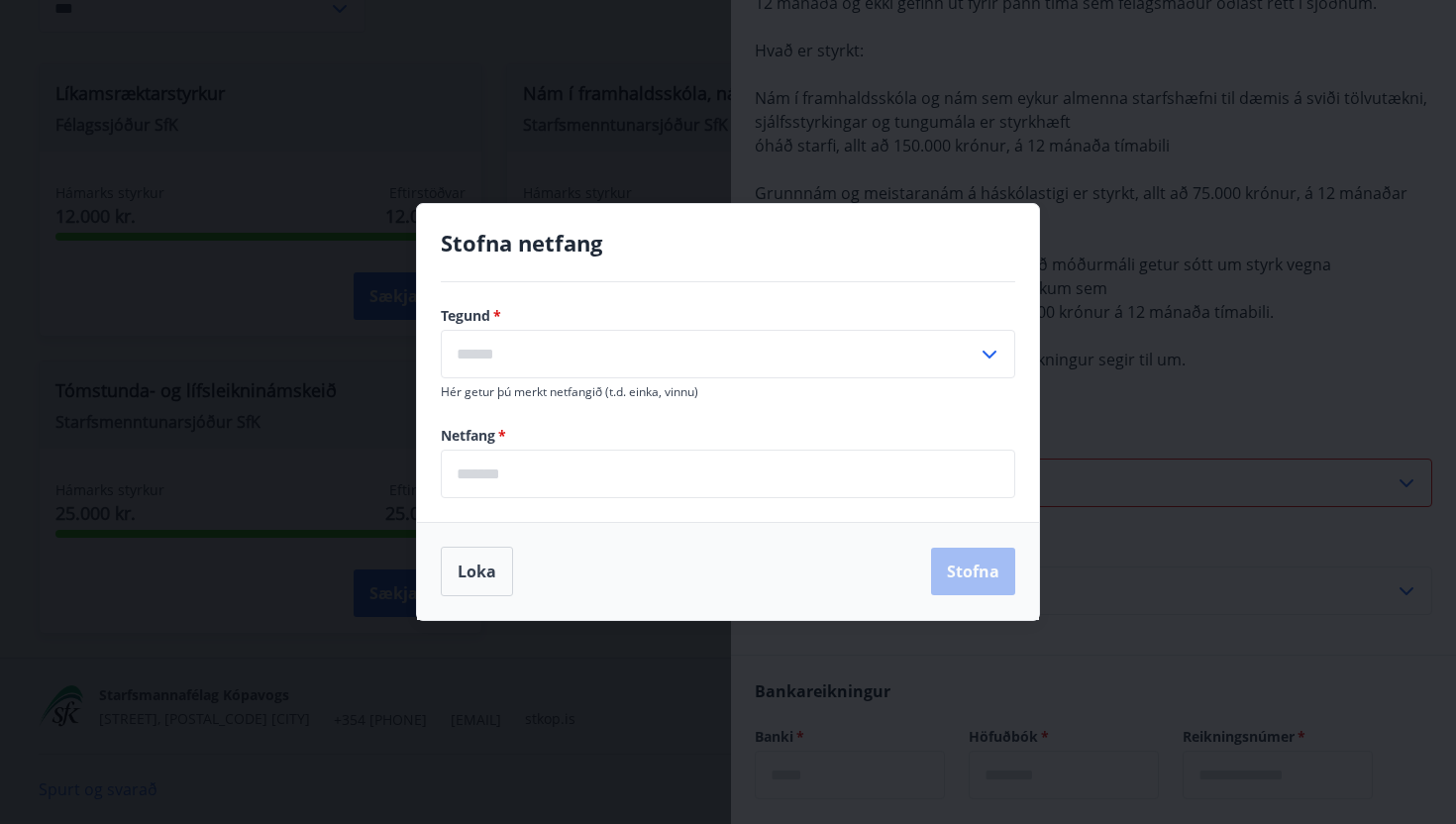 click at bounding box center [709, 354] 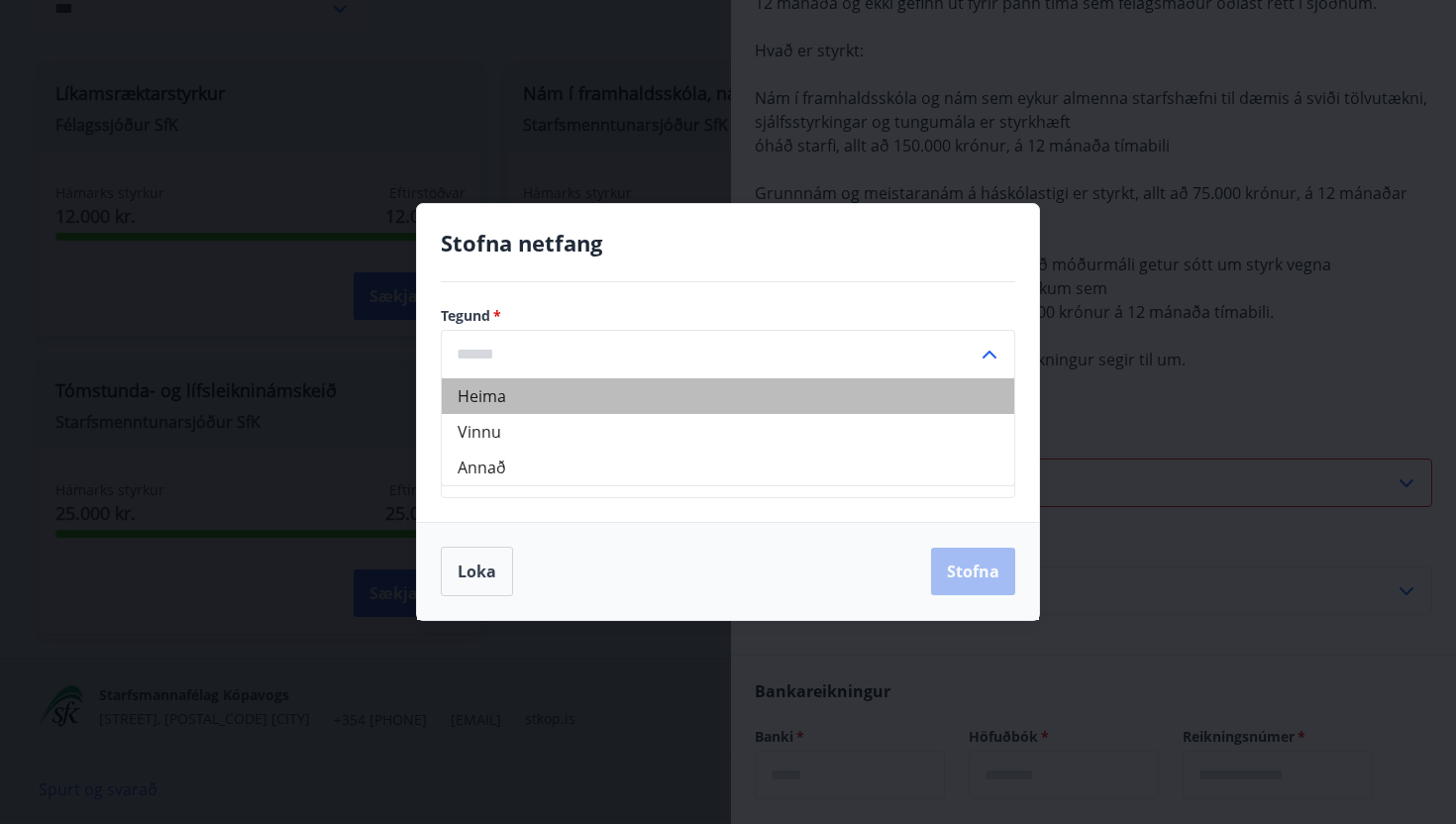 click on "Heima" at bounding box center [728, 396] 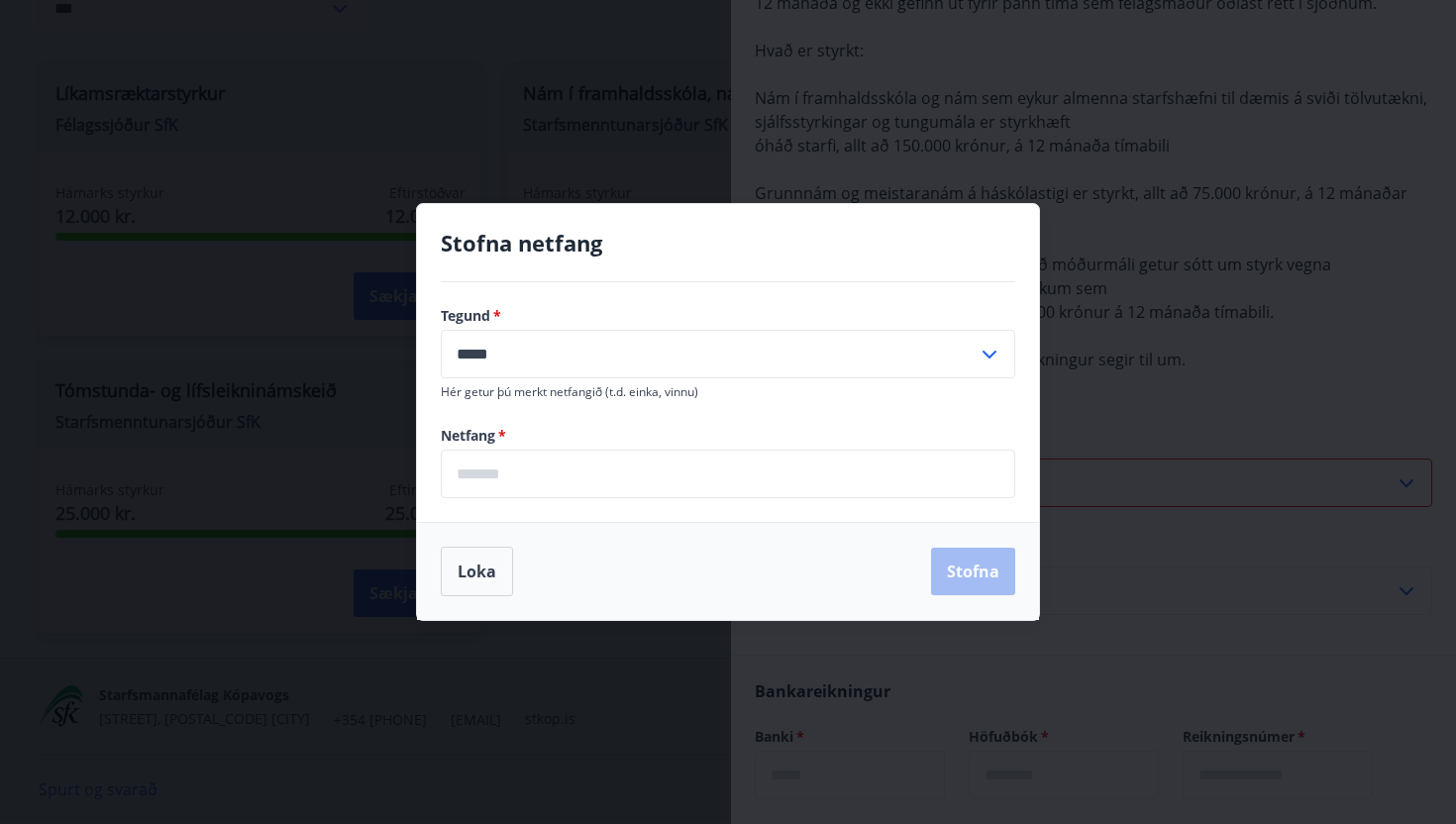 click at bounding box center [728, 473] 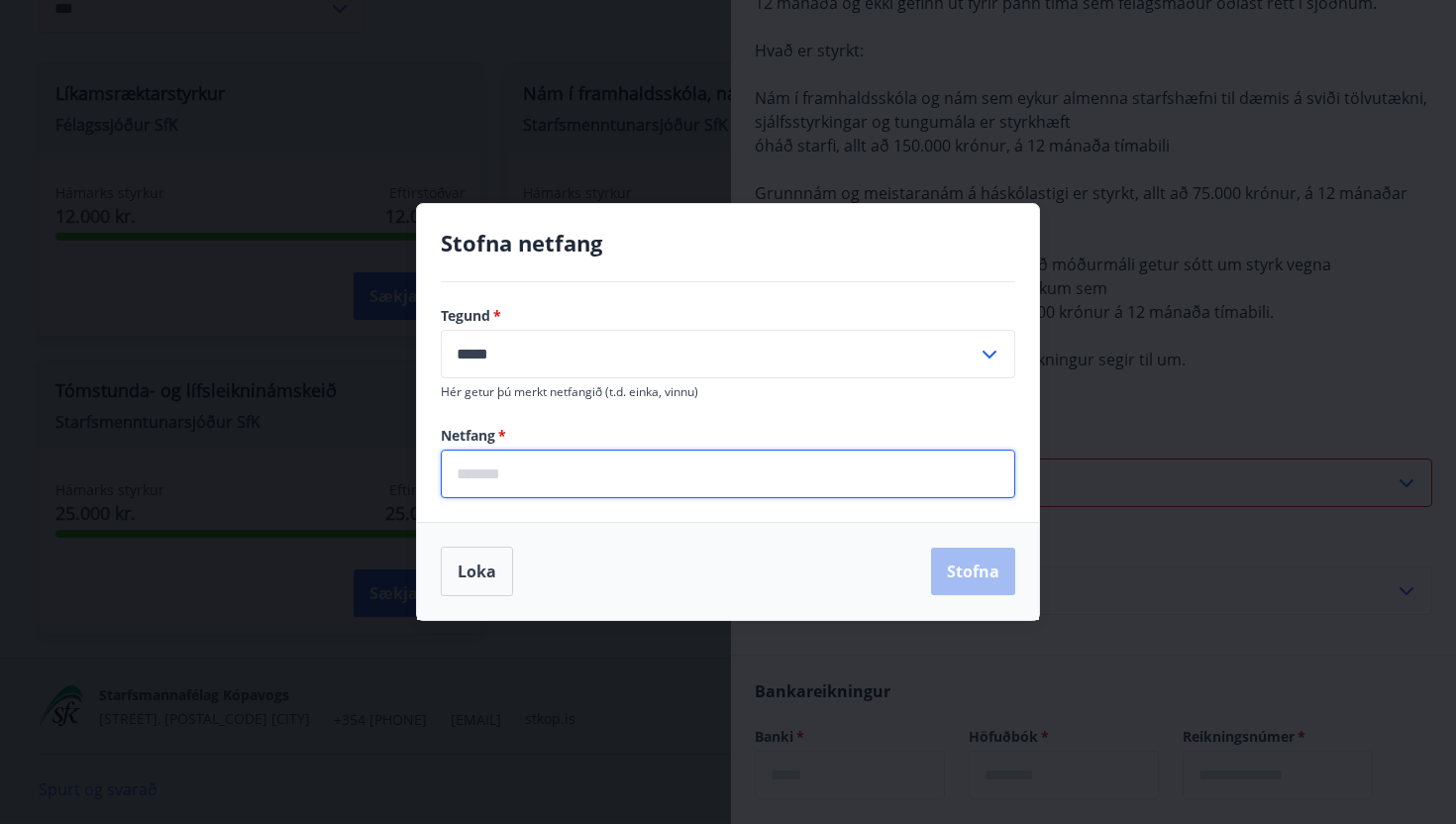 type on "**********" 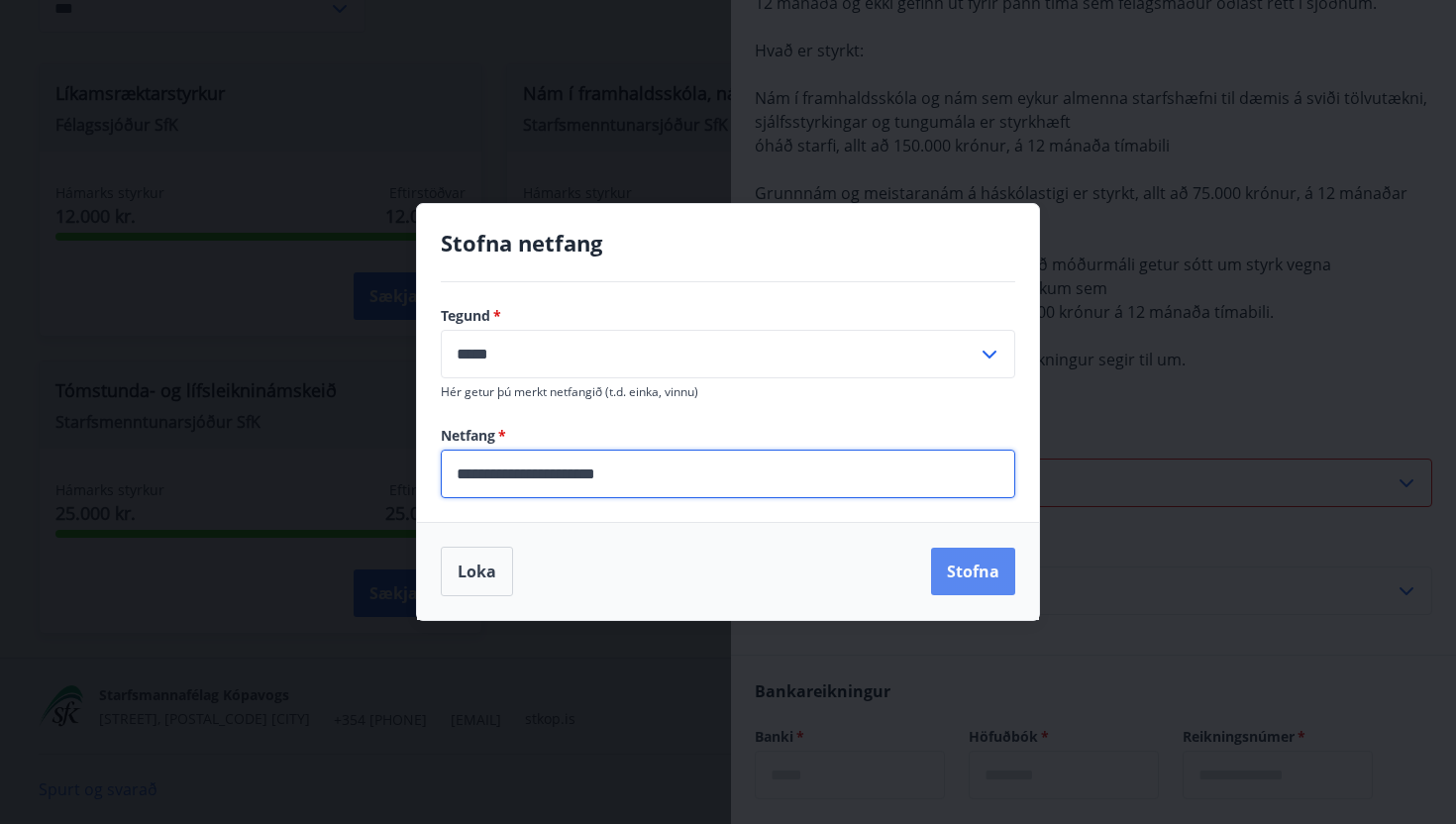 click on "Stofna" at bounding box center [973, 571] 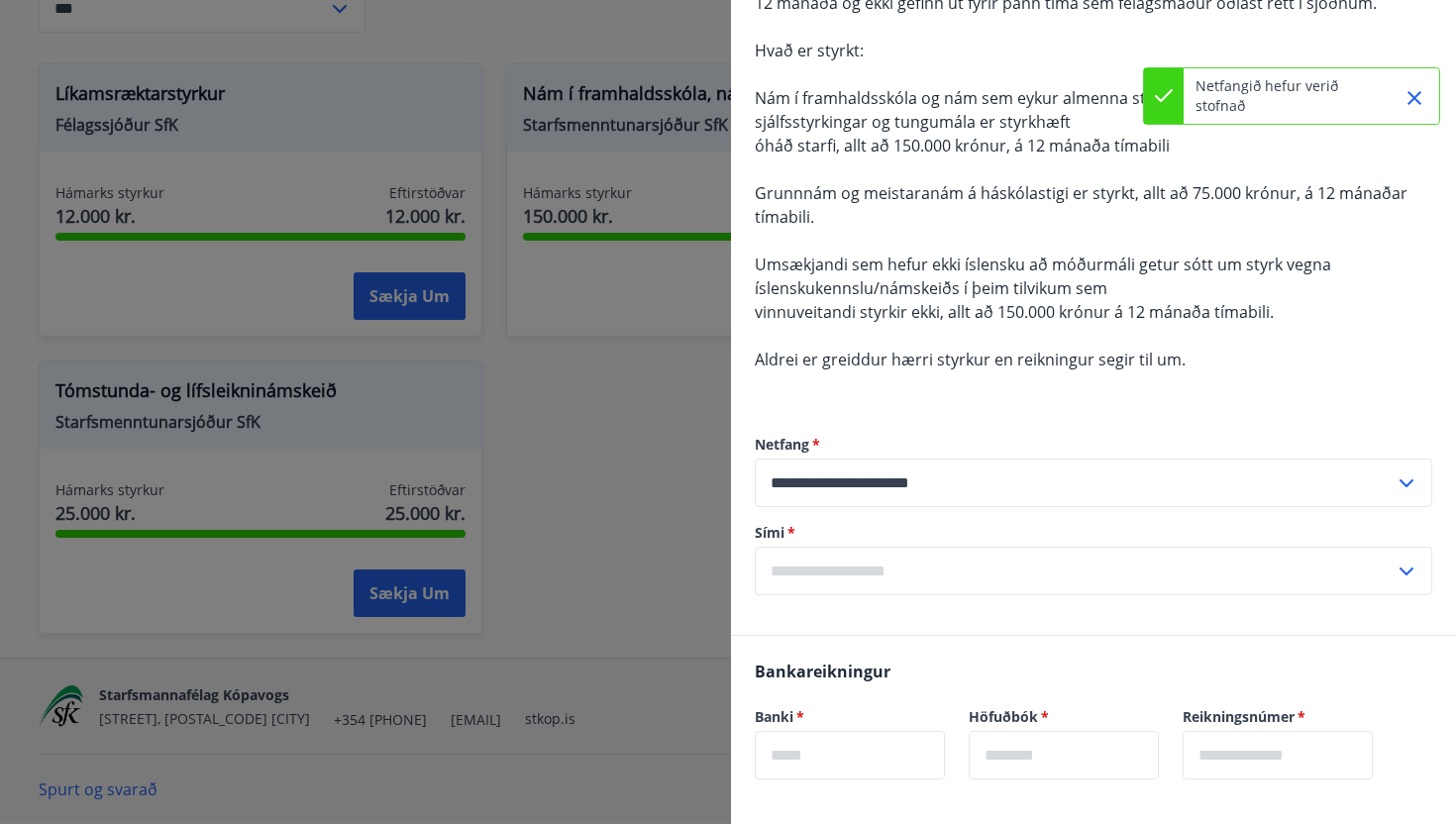 click at bounding box center [1075, 570] 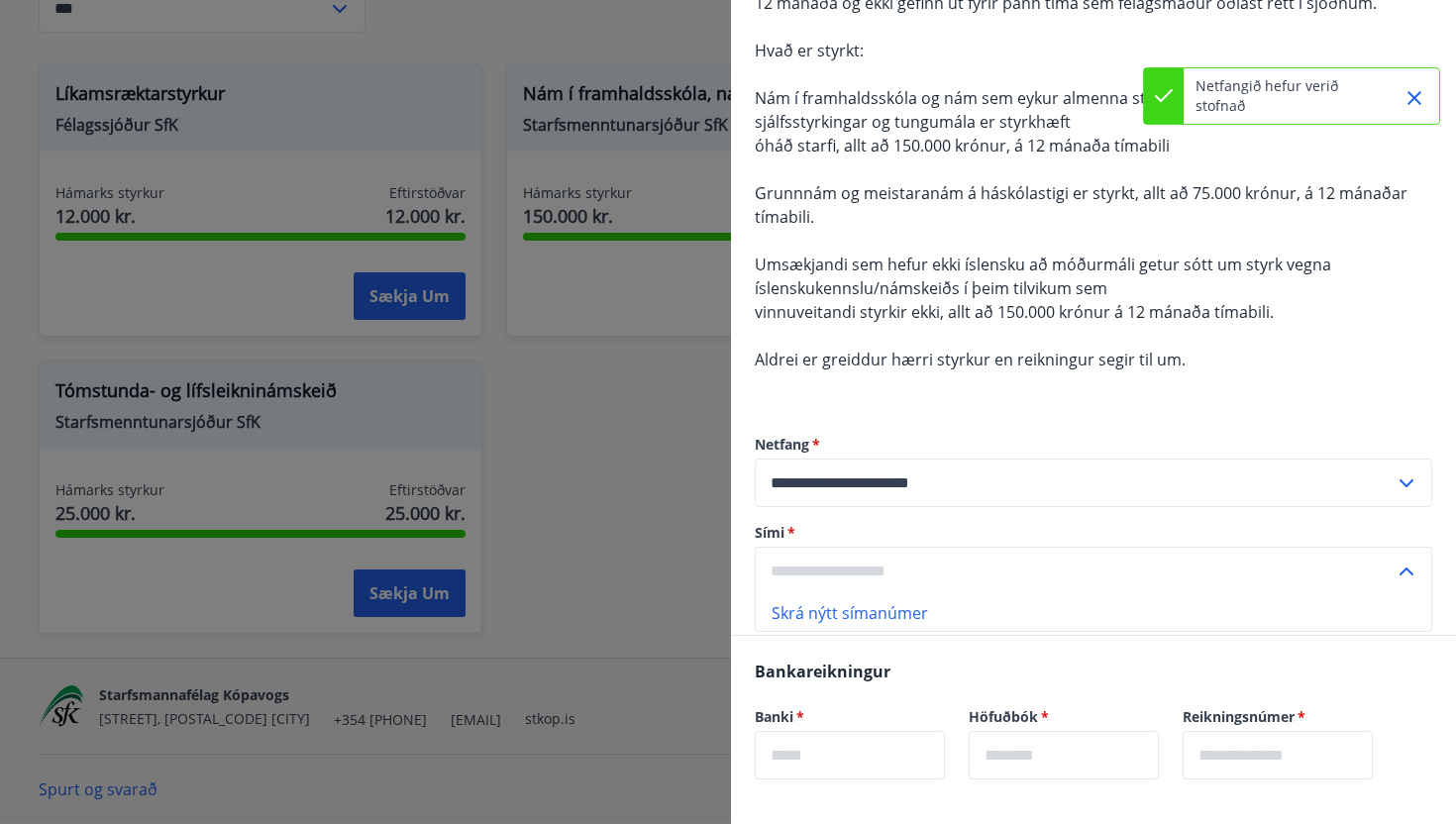 click on "Skrá nýtt símanúmer" at bounding box center (1093, 613) 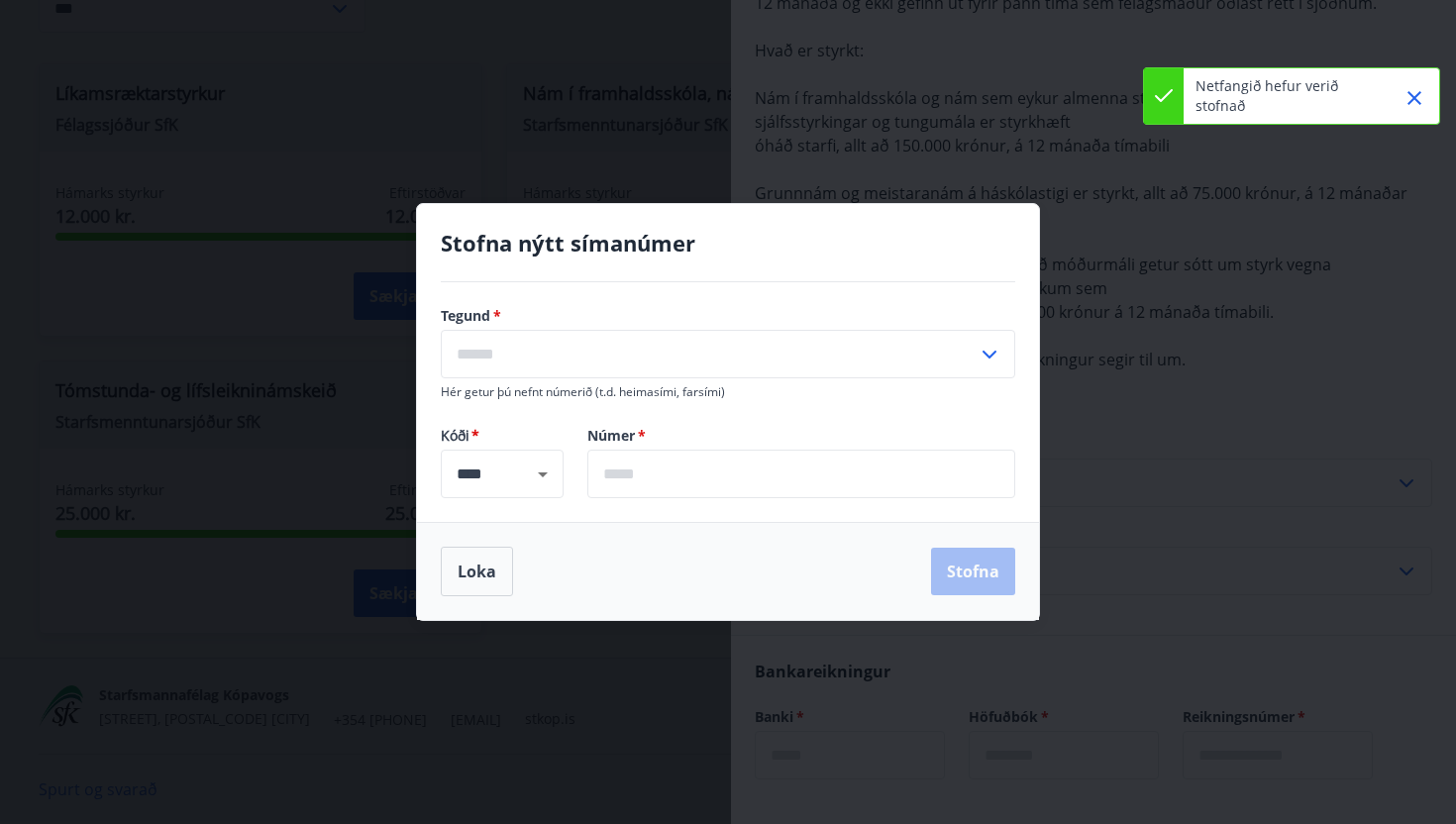 click at bounding box center (709, 354) 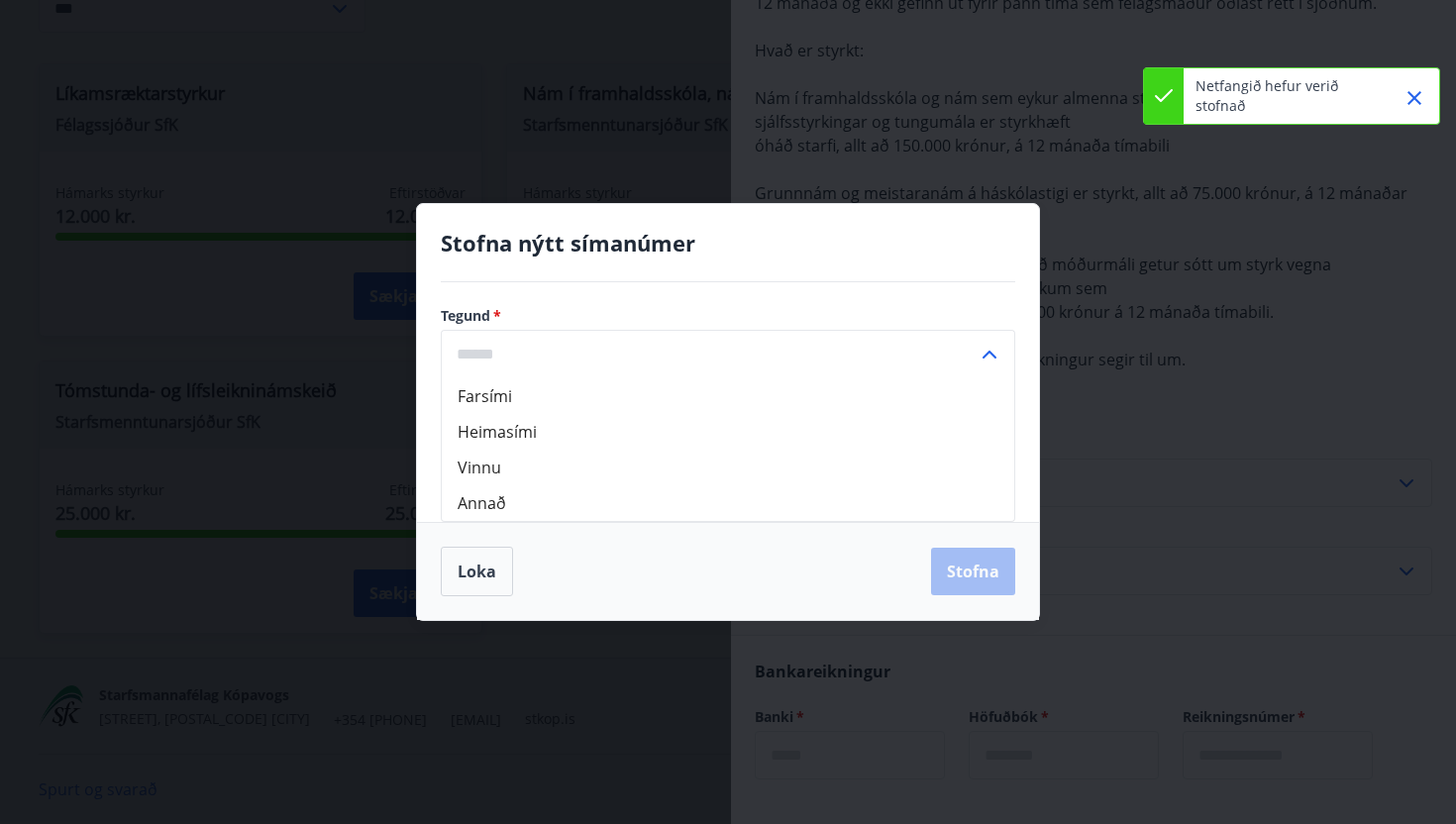 click on "Farsími" at bounding box center (728, 396) 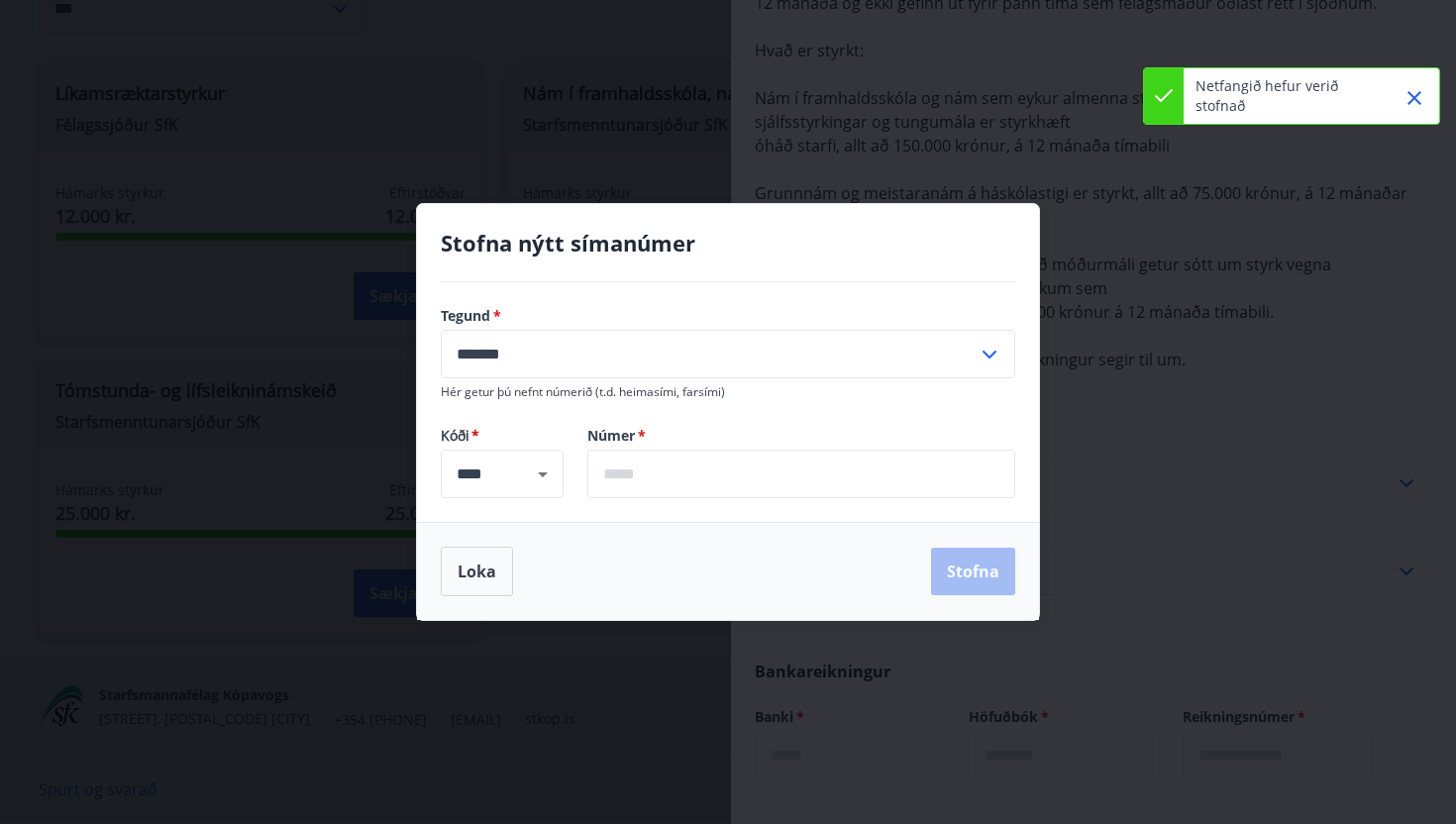 click at bounding box center (801, 473) 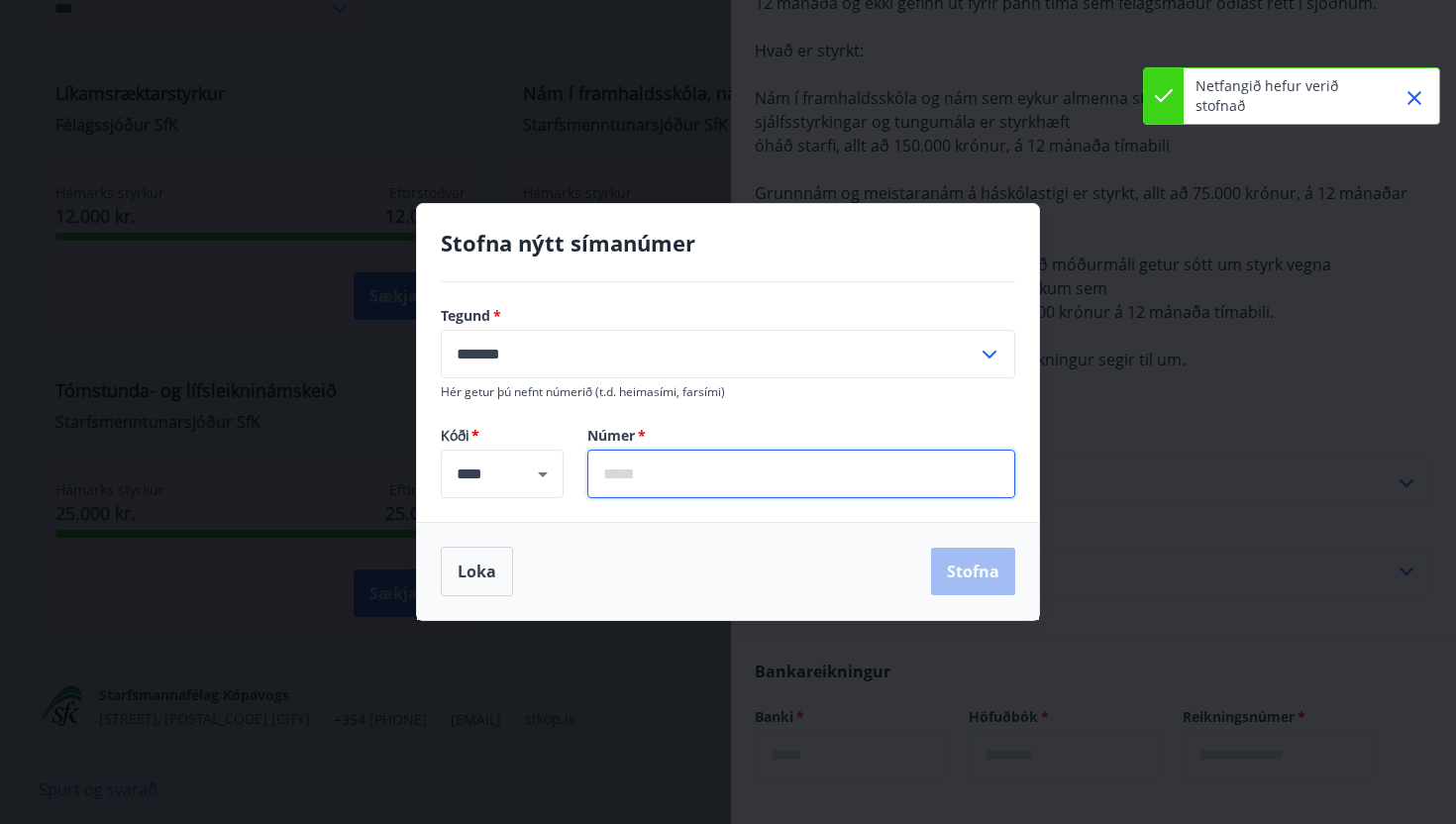 type on "*******" 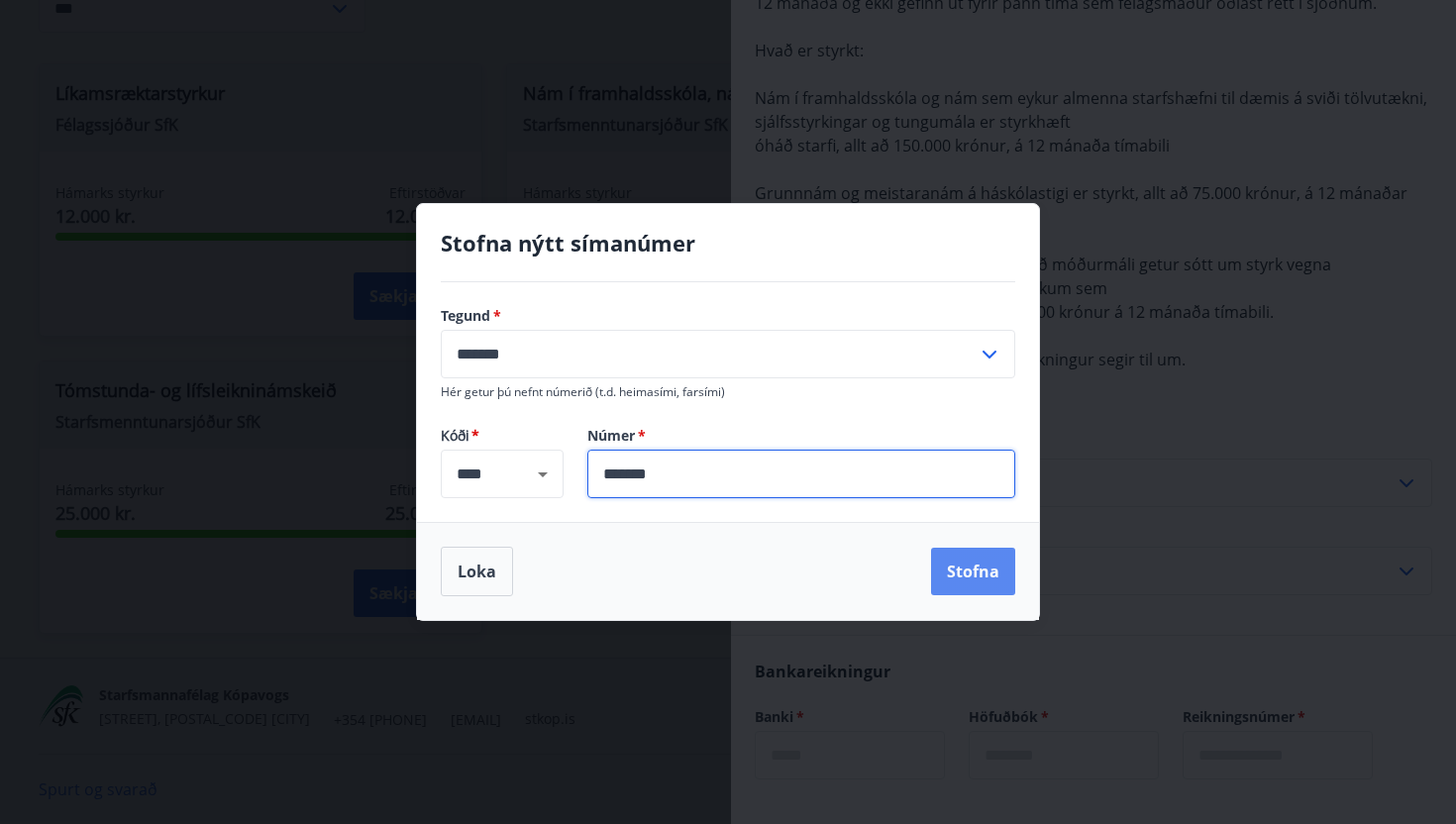click on "Stofna" at bounding box center [973, 571] 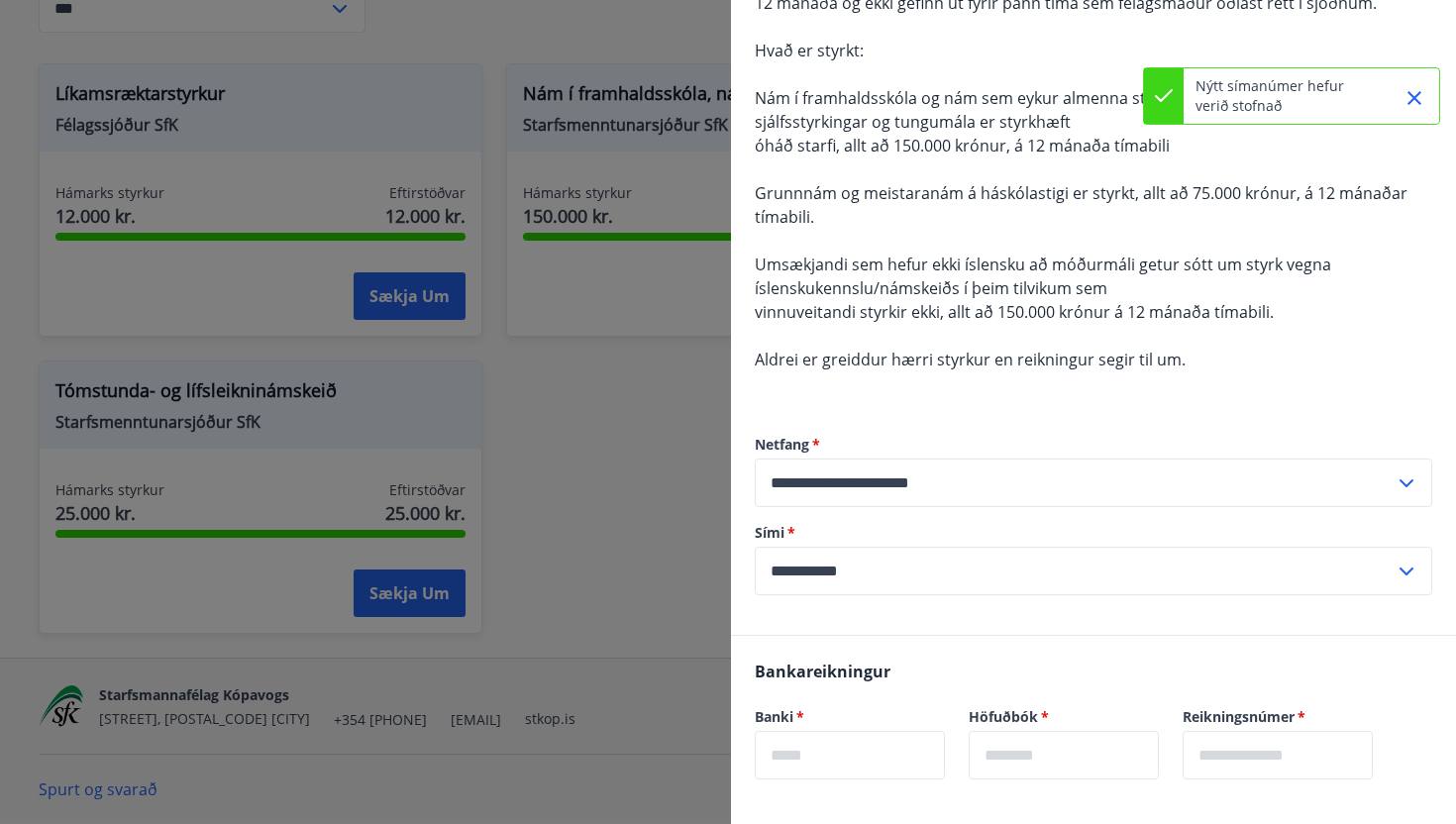 click at bounding box center [850, 755] 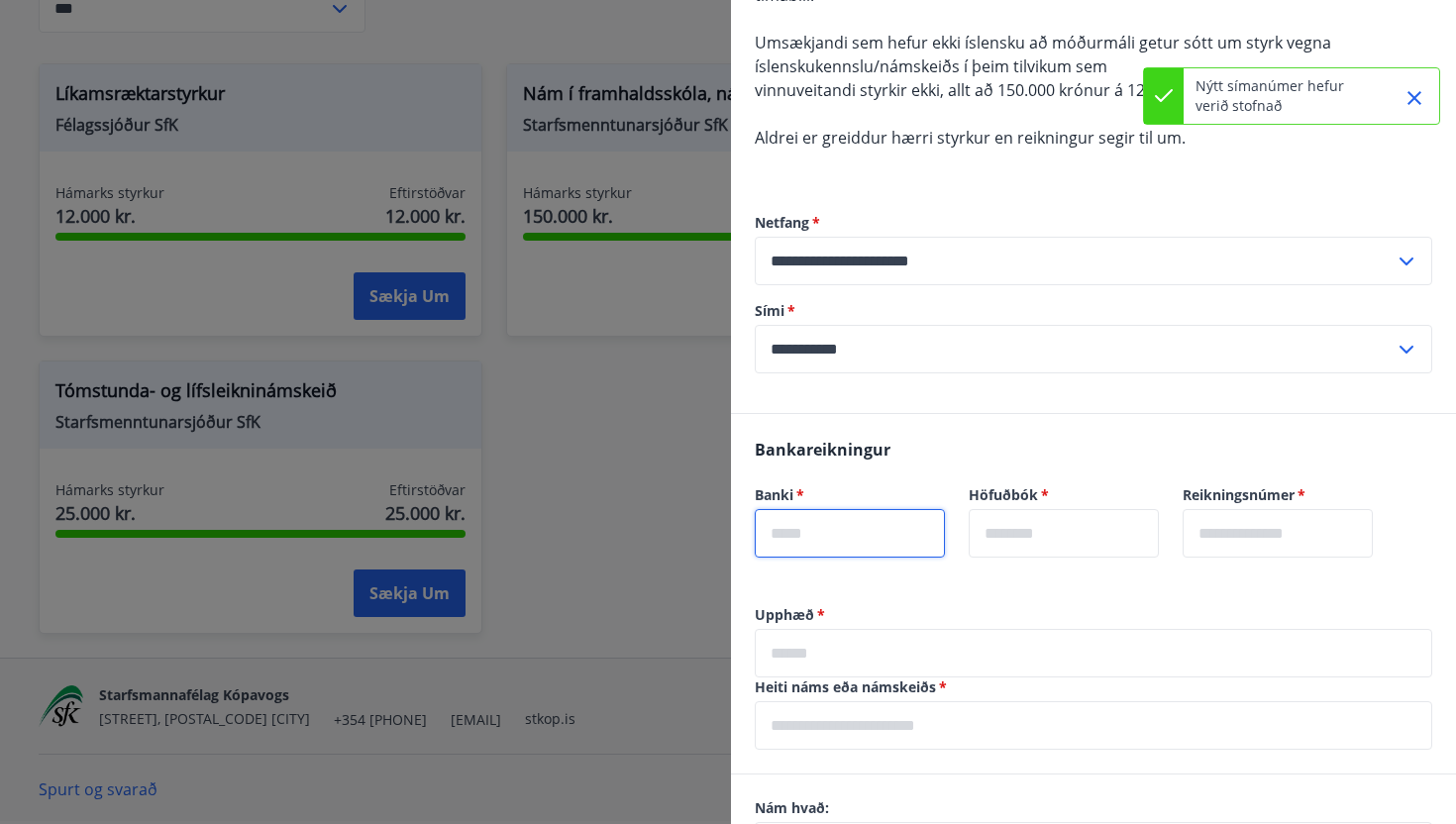 scroll, scrollTop: 633, scrollLeft: 0, axis: vertical 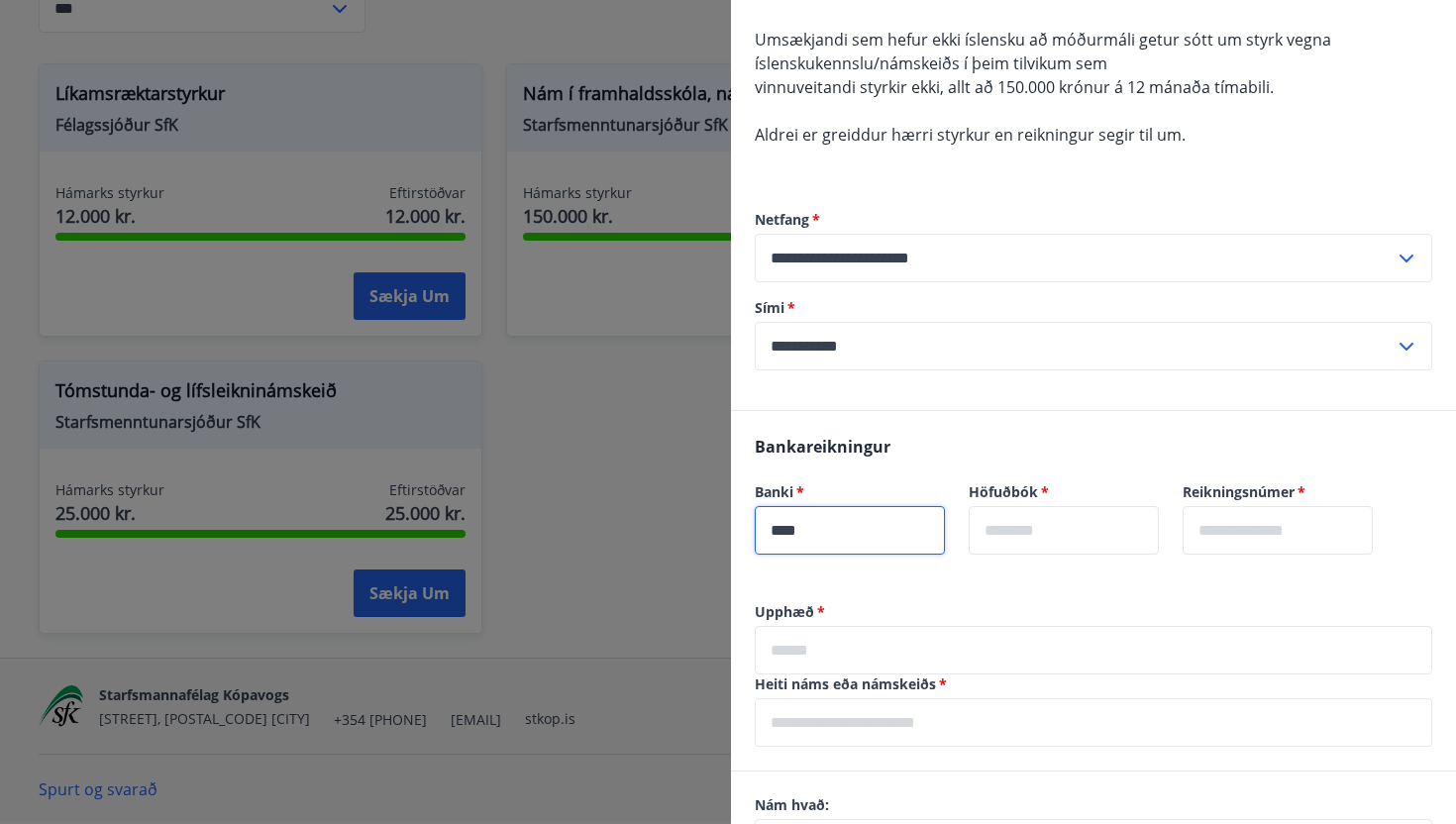 type on "****" 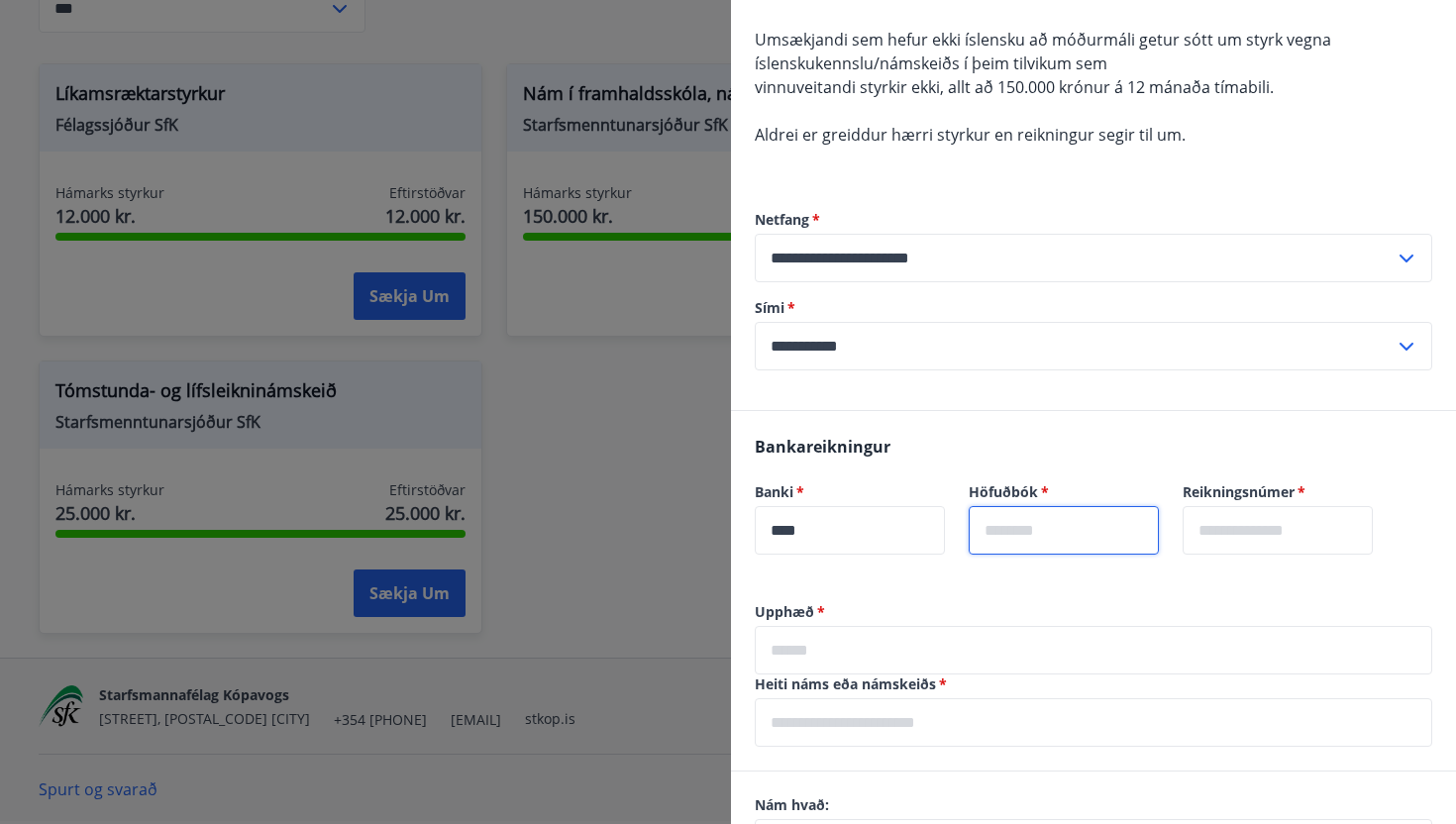 click at bounding box center (1064, 530) 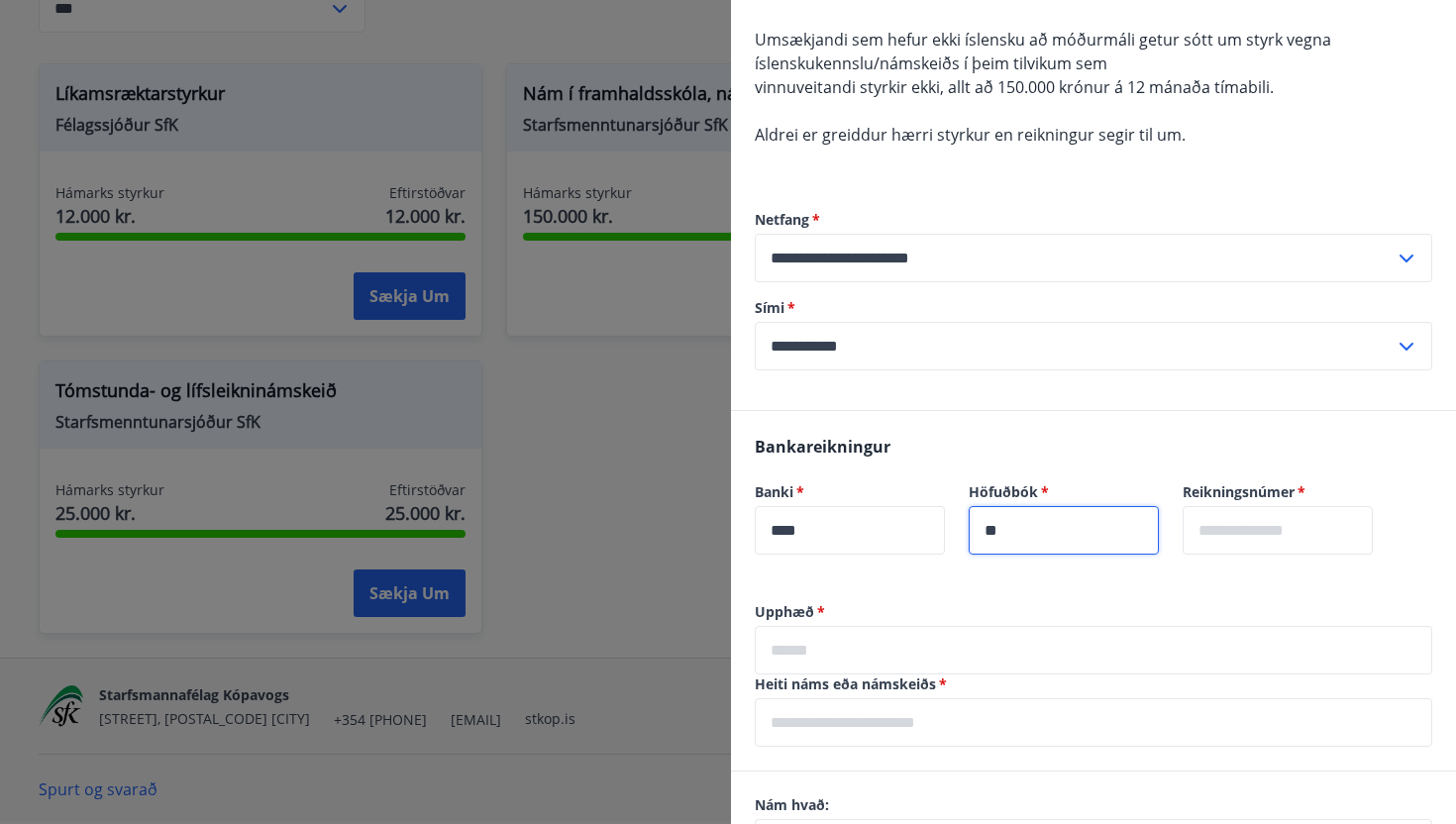 type on "**" 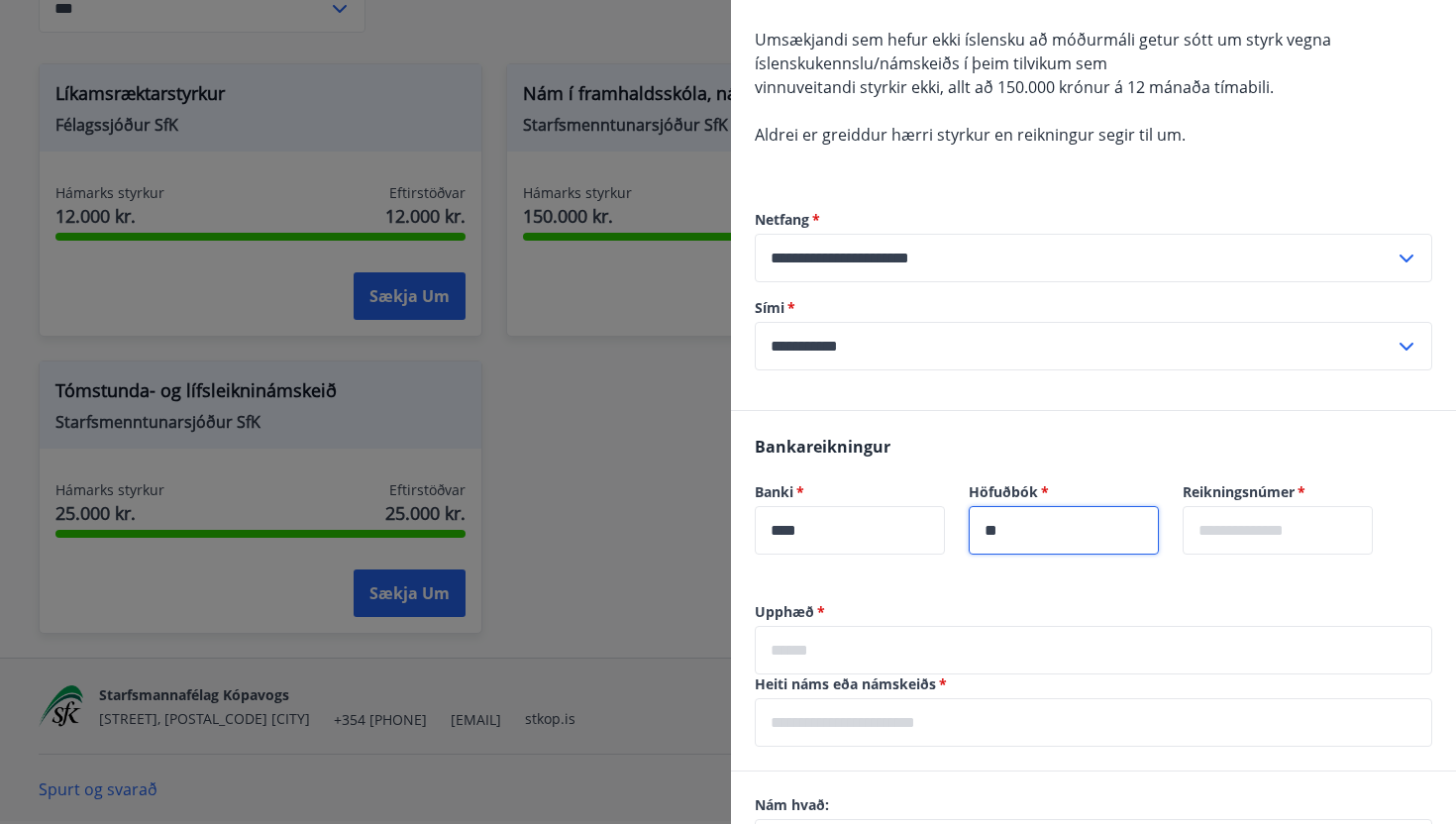 click at bounding box center (1278, 530) 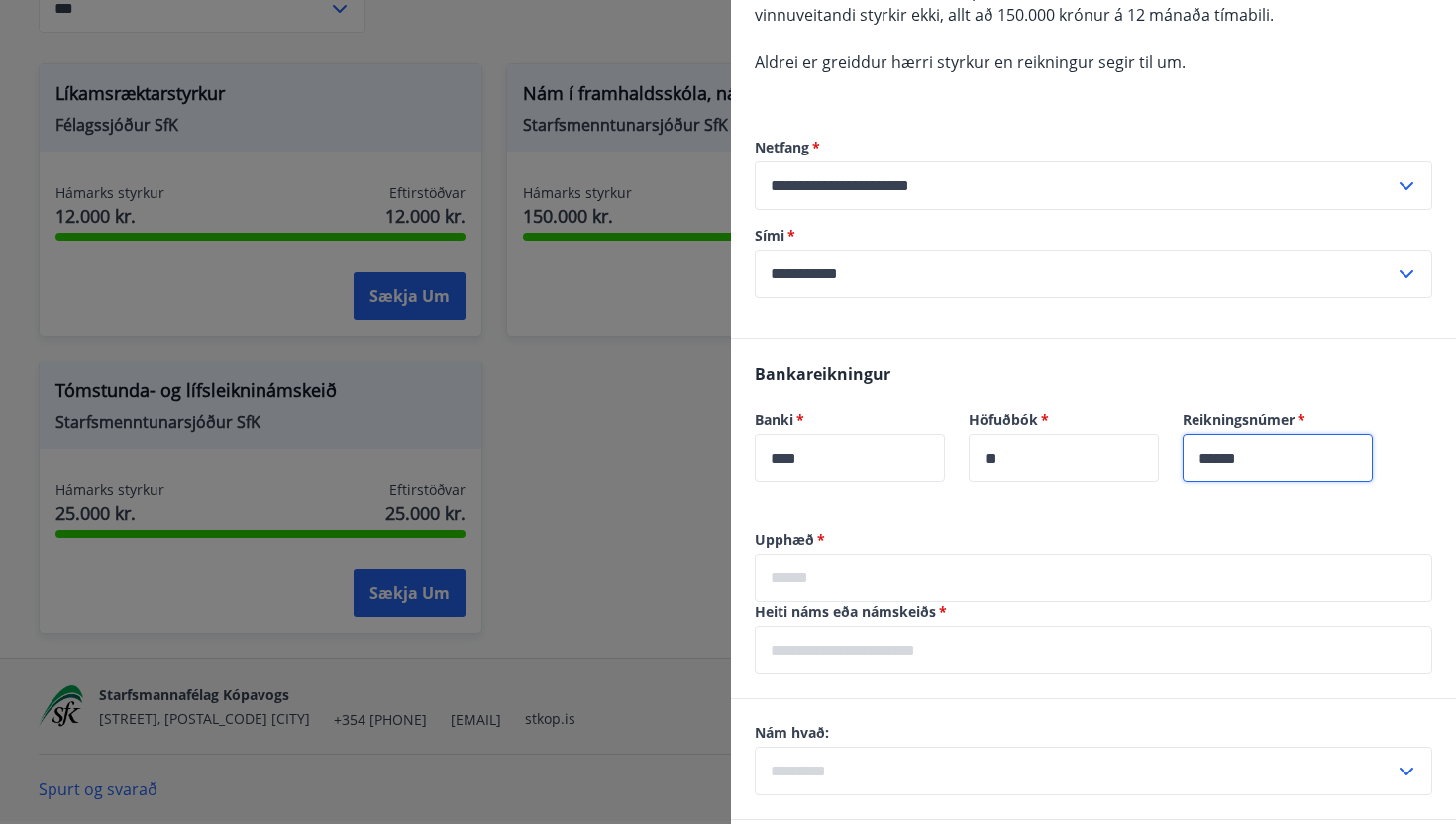 scroll, scrollTop: 710, scrollLeft: 0, axis: vertical 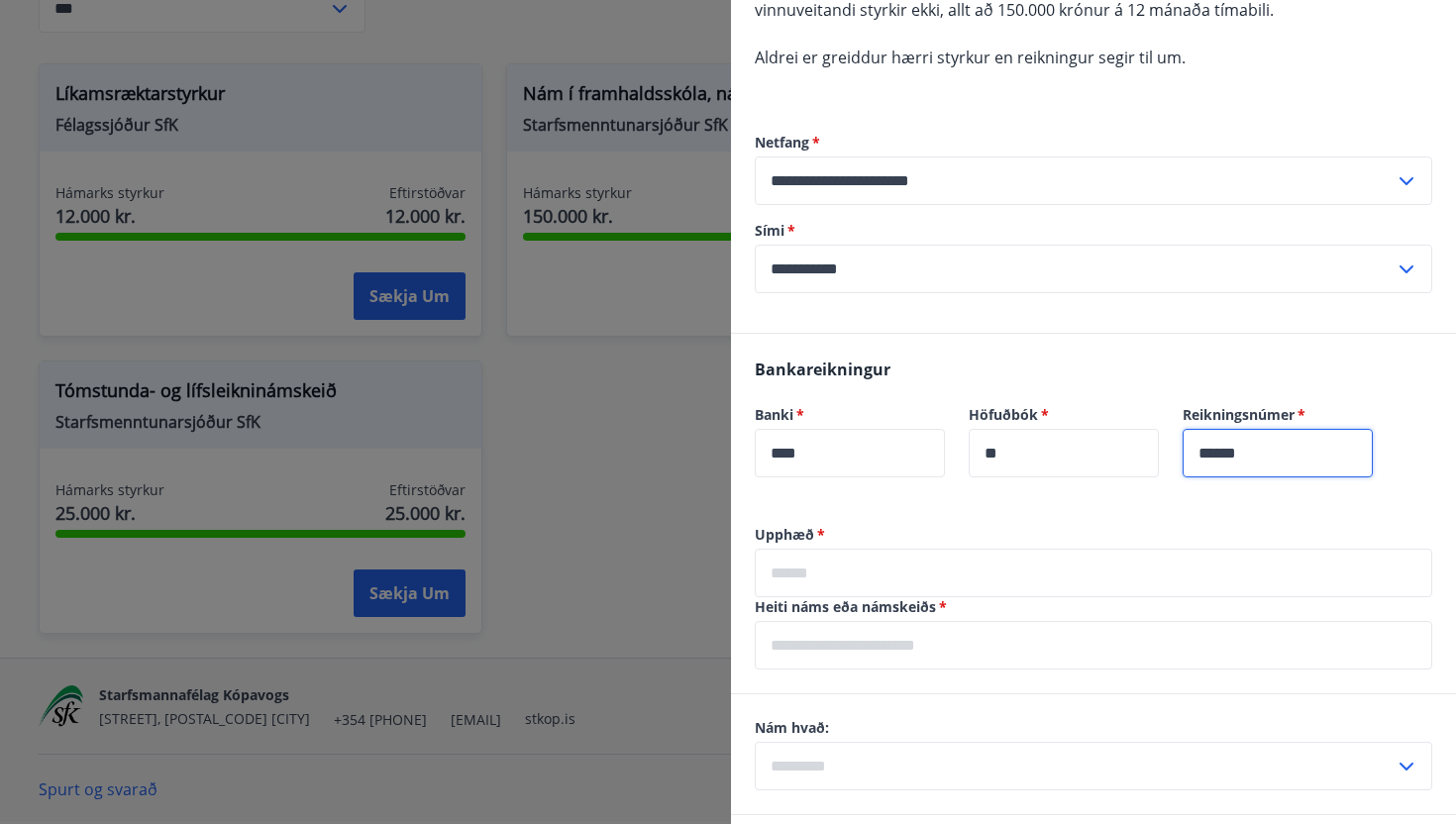 type on "******" 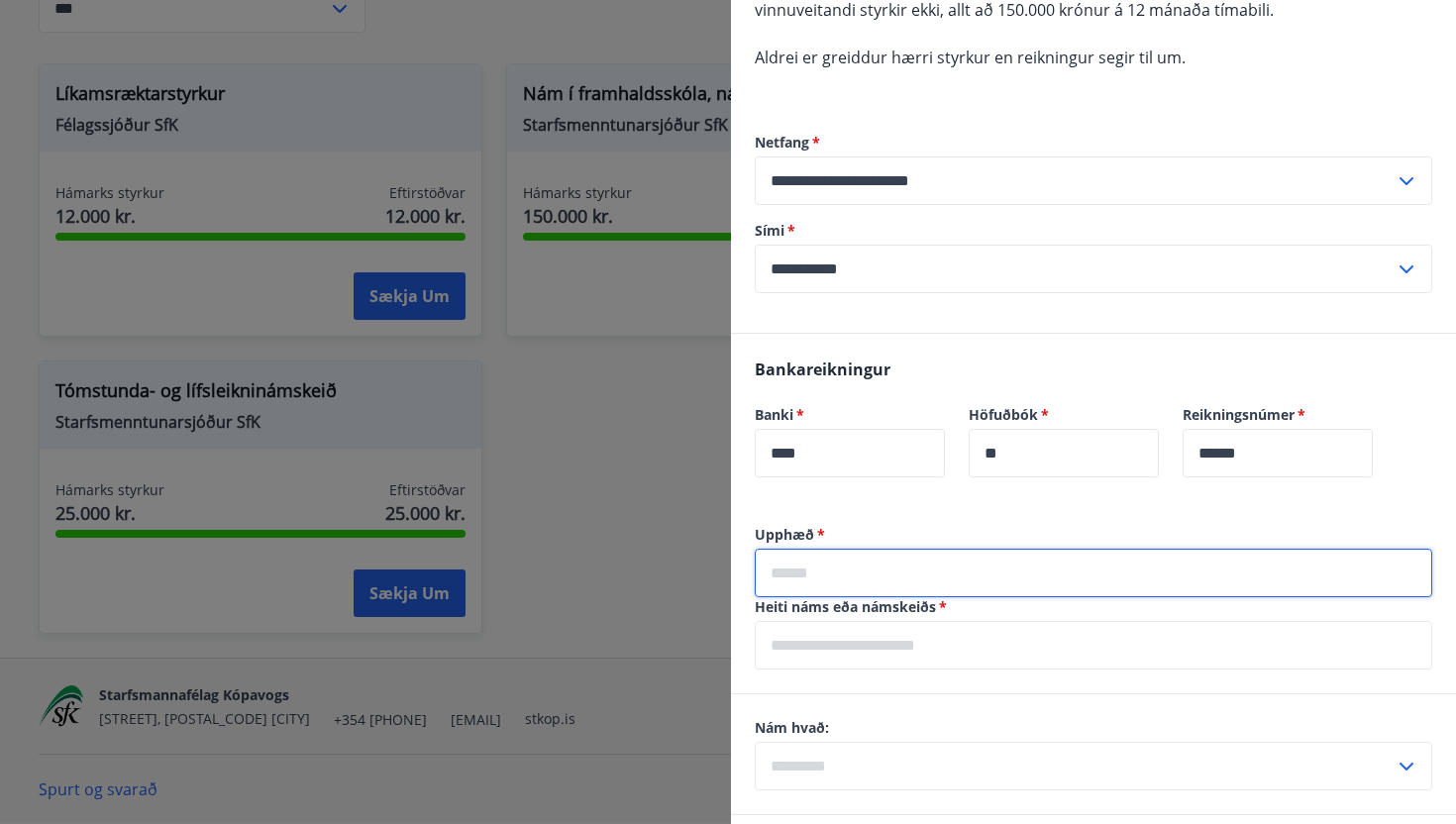 click at bounding box center (1093, 572) 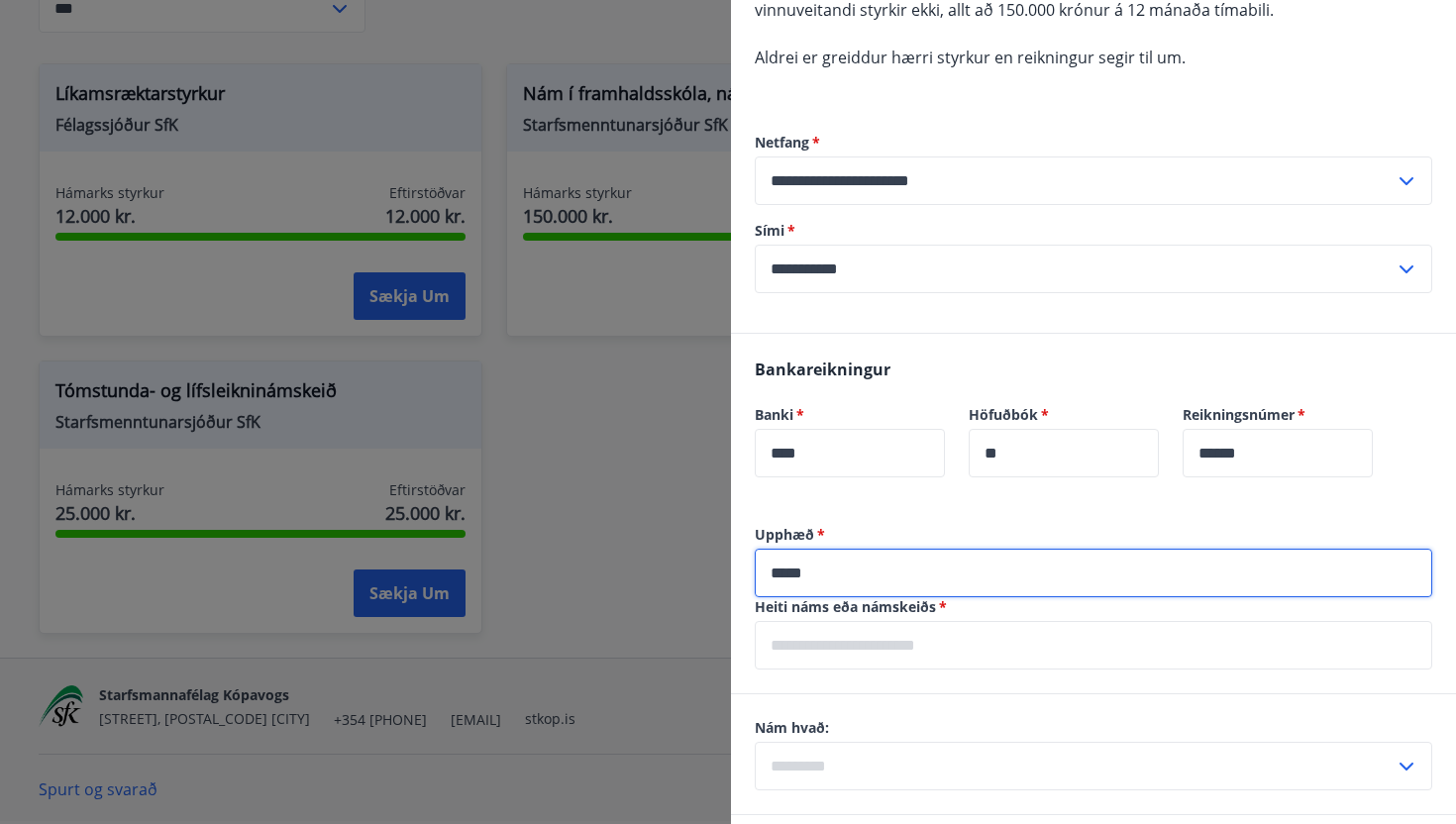 type on "*****" 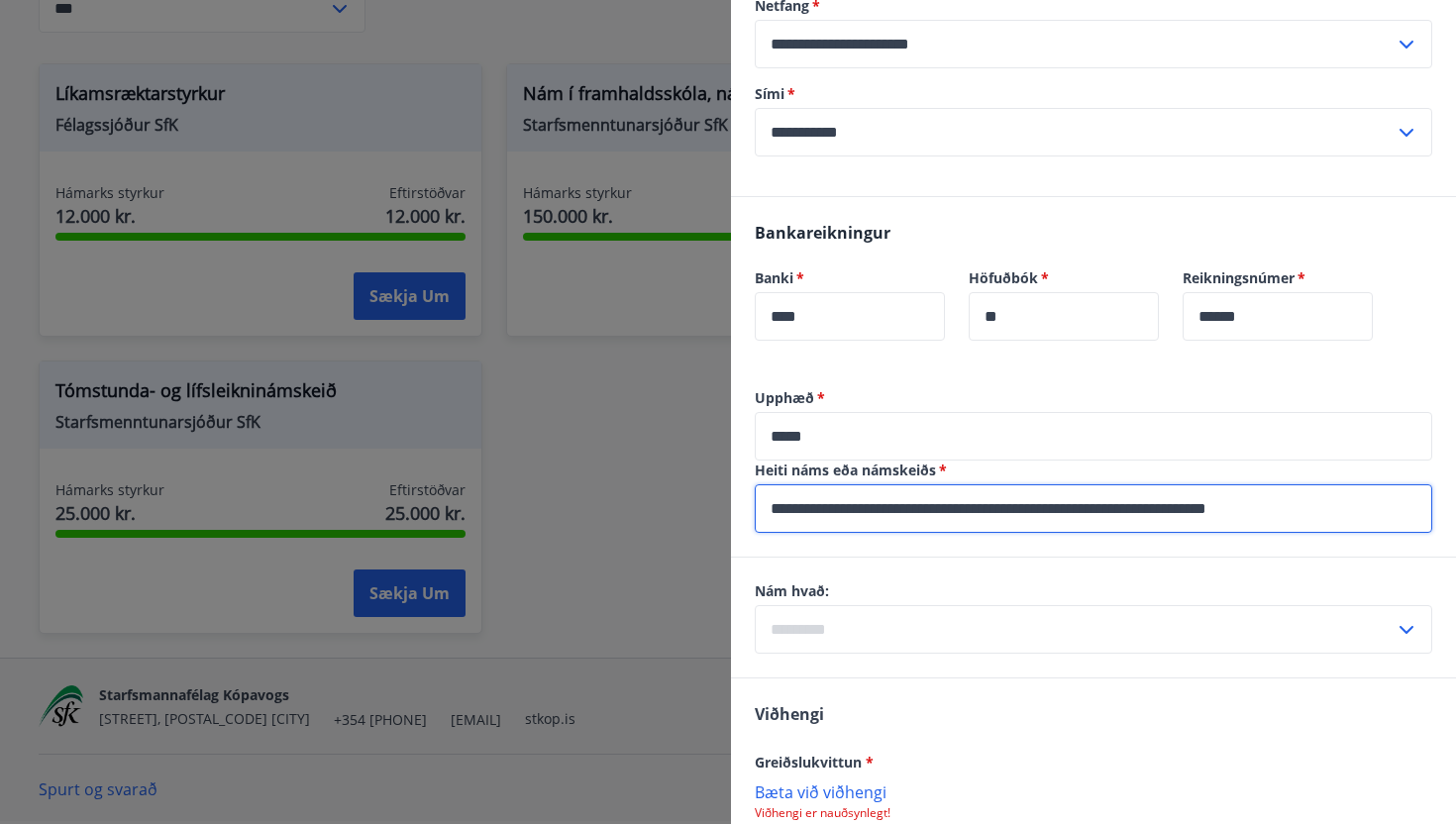 scroll, scrollTop: 848, scrollLeft: 0, axis: vertical 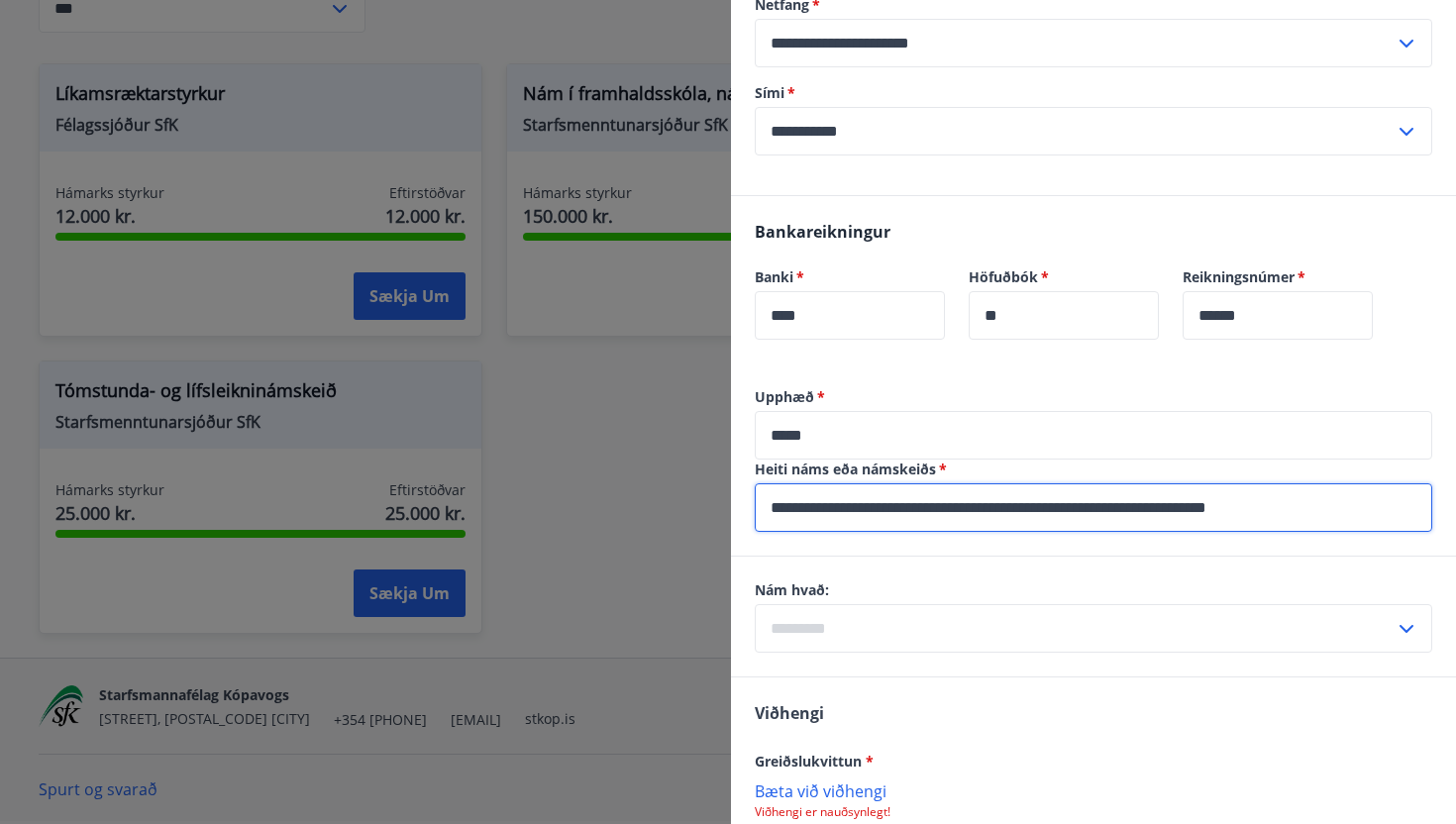 type on "**********" 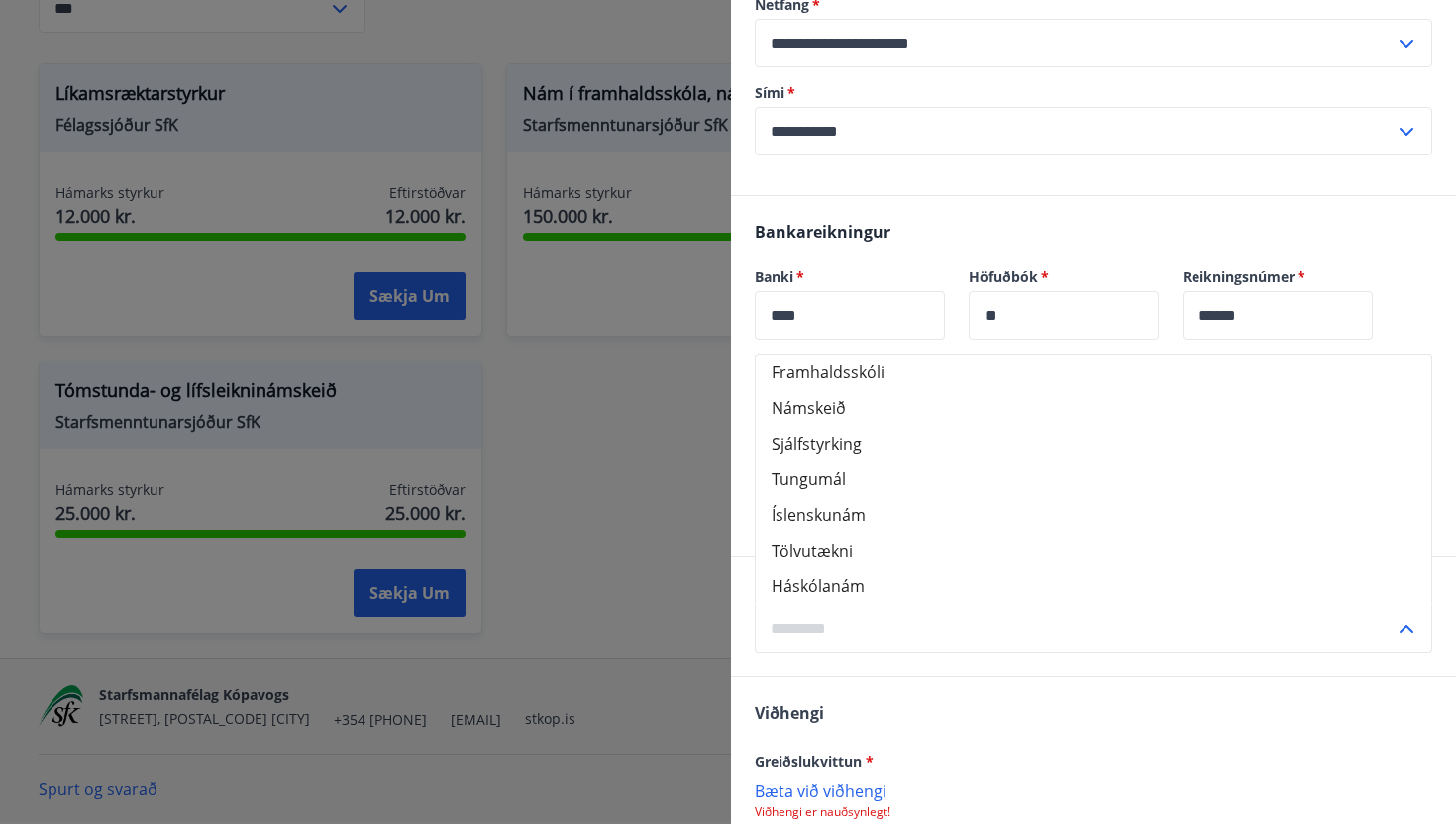 click on "Háskólanám" at bounding box center (1093, 586) 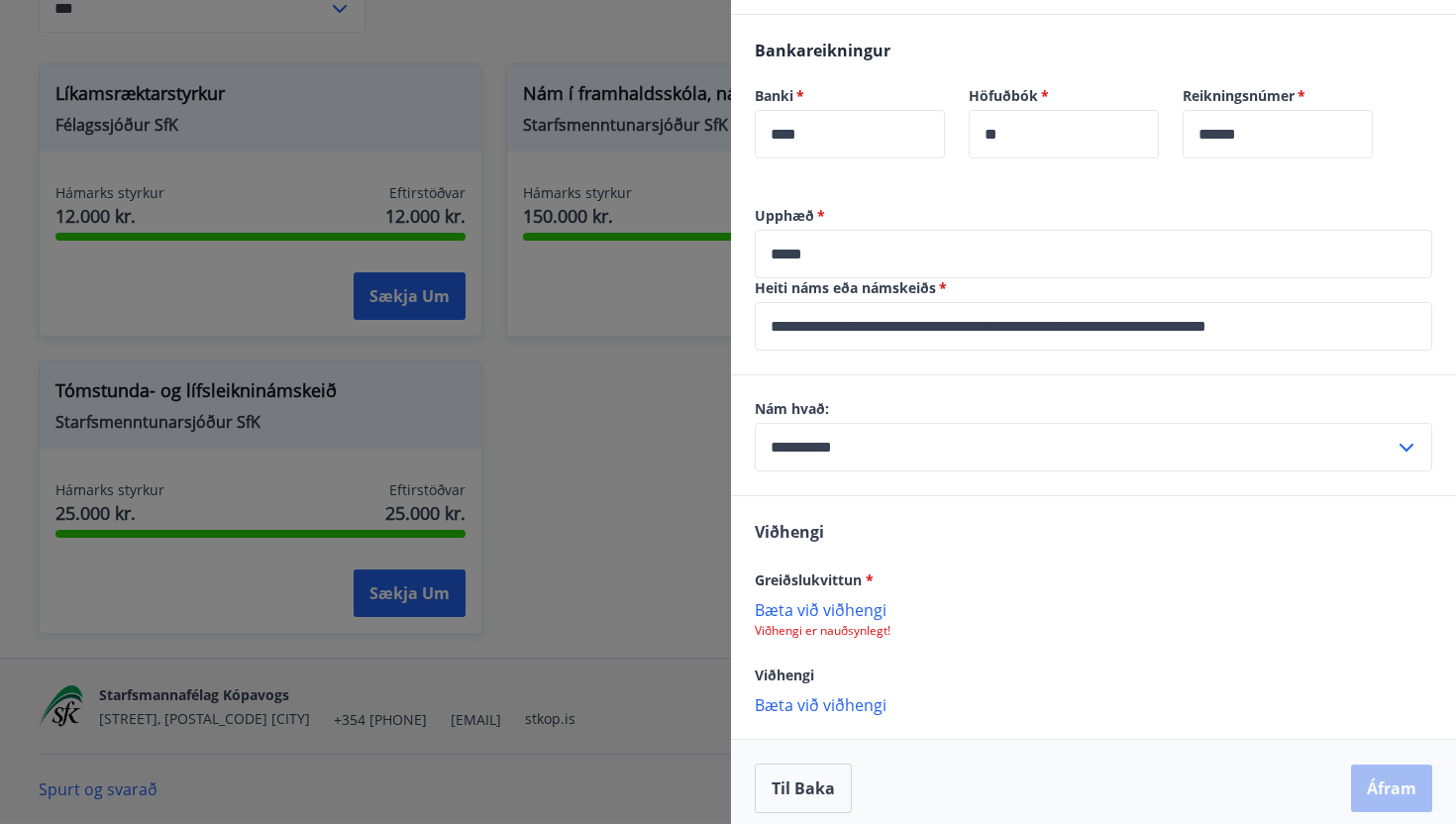 scroll, scrollTop: 1042, scrollLeft: 0, axis: vertical 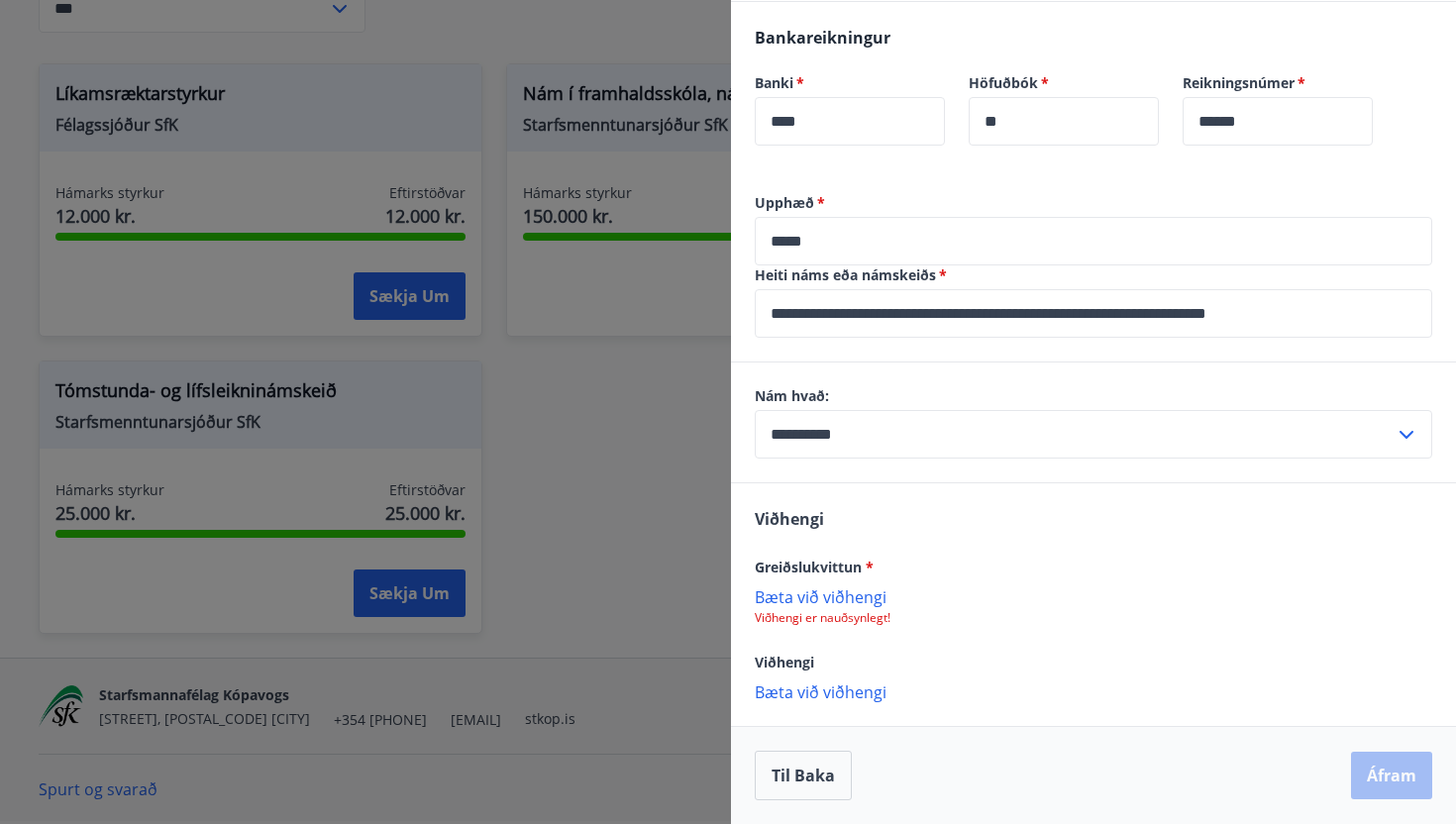 click on "Bæta við viðhengi" at bounding box center [1093, 596] 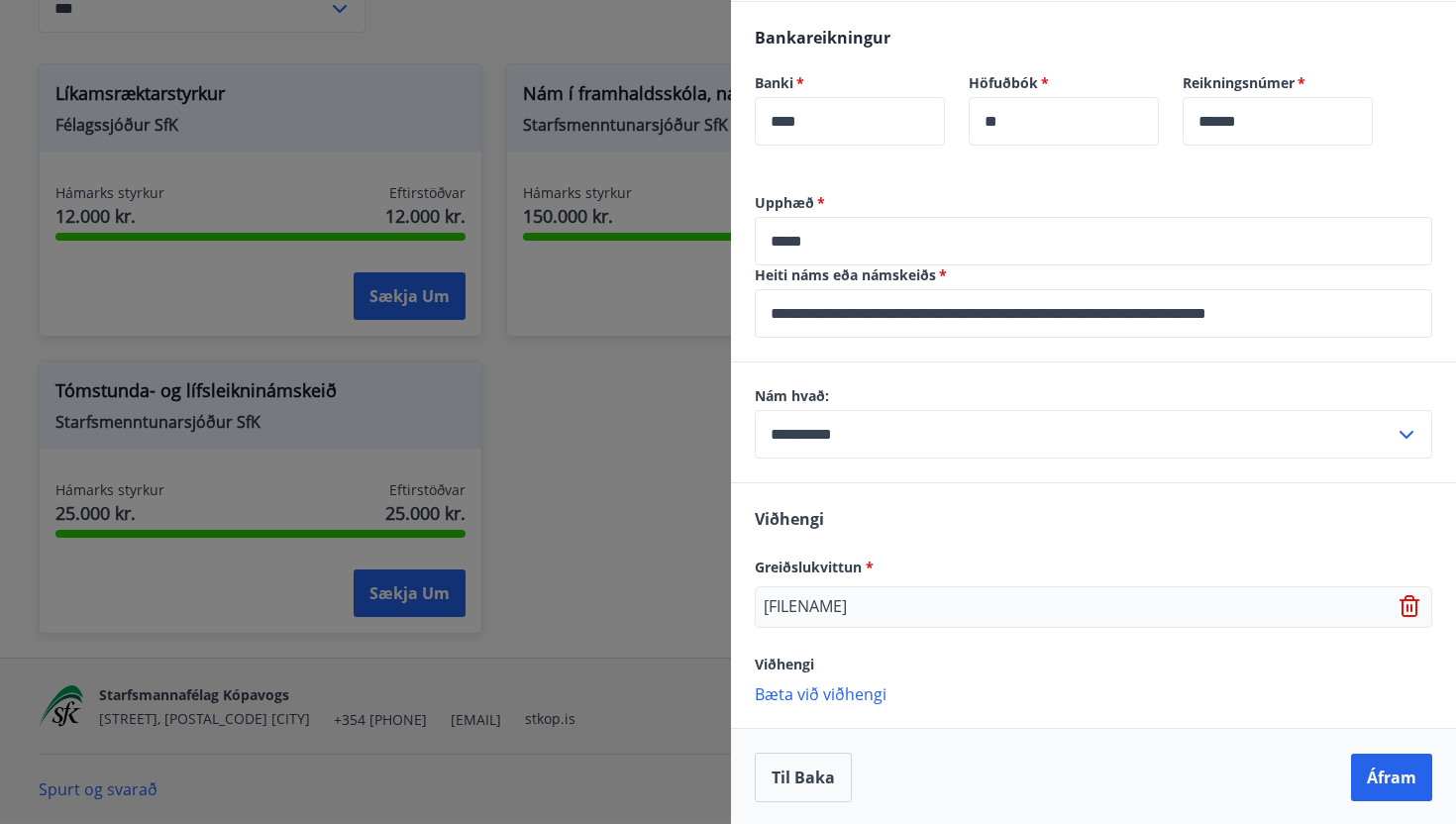 click on "[FILENAME]" at bounding box center [805, 607] 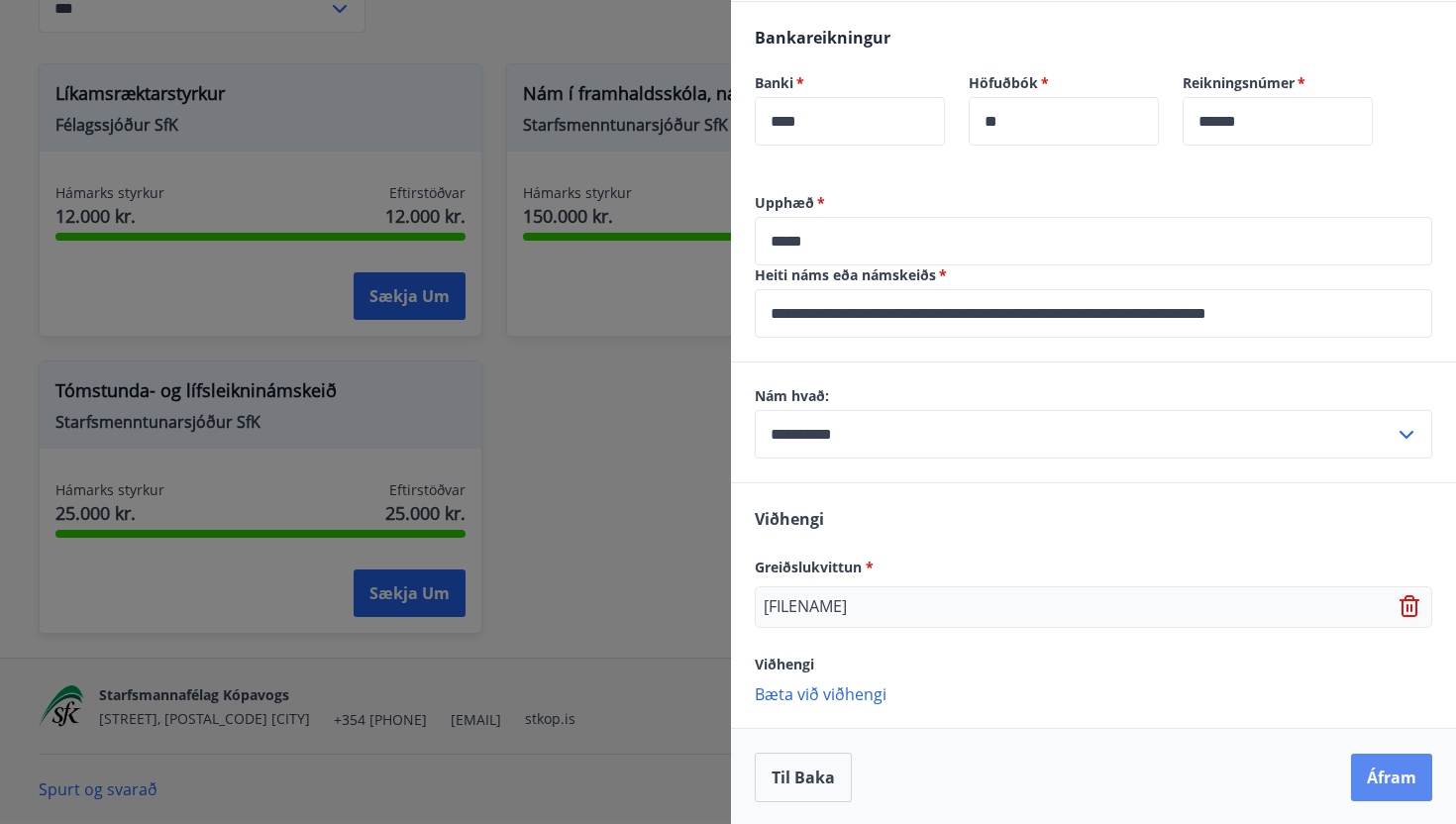 click on "Áfram" at bounding box center [1392, 777] 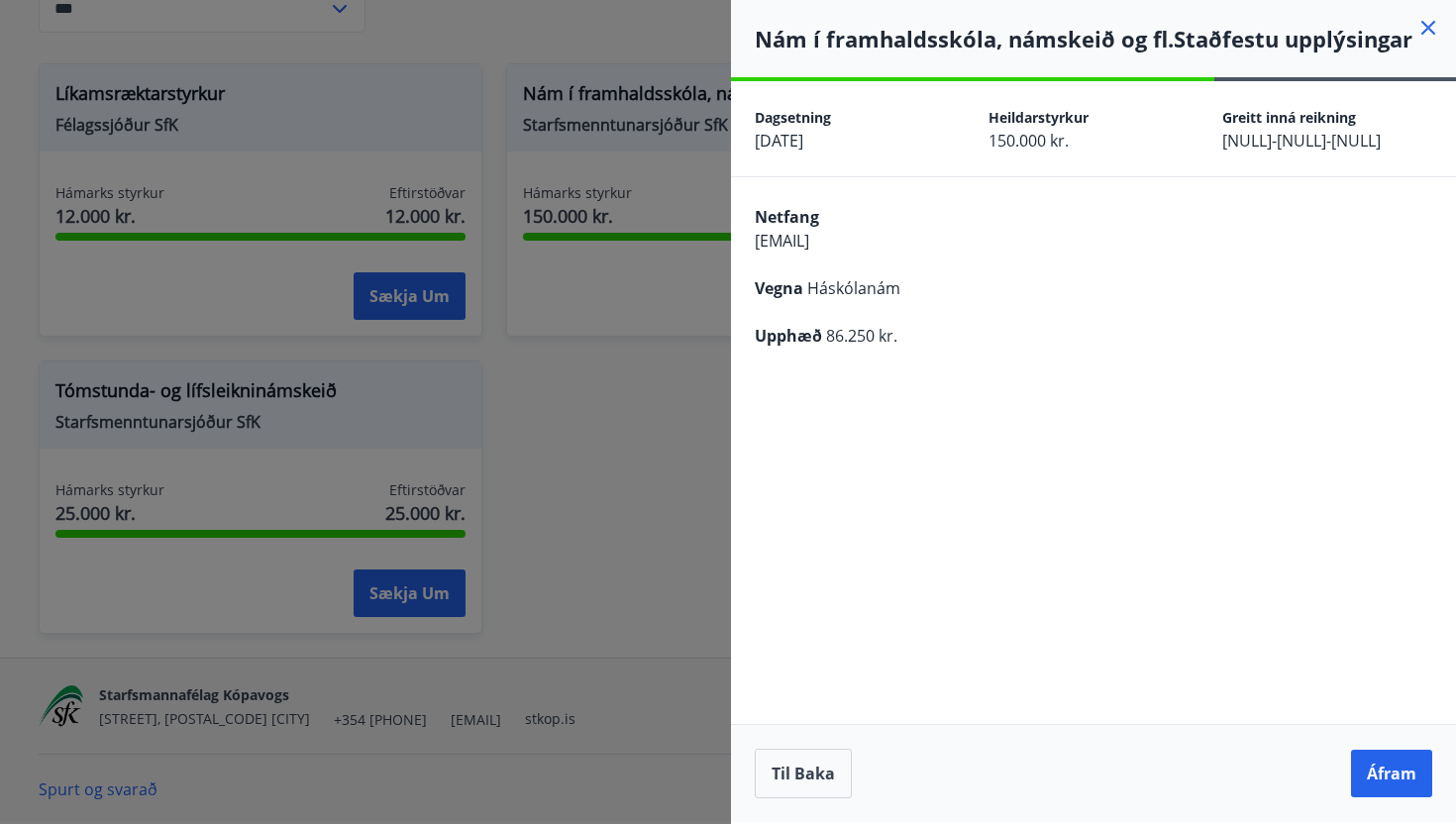 scroll, scrollTop: 0, scrollLeft: 0, axis: both 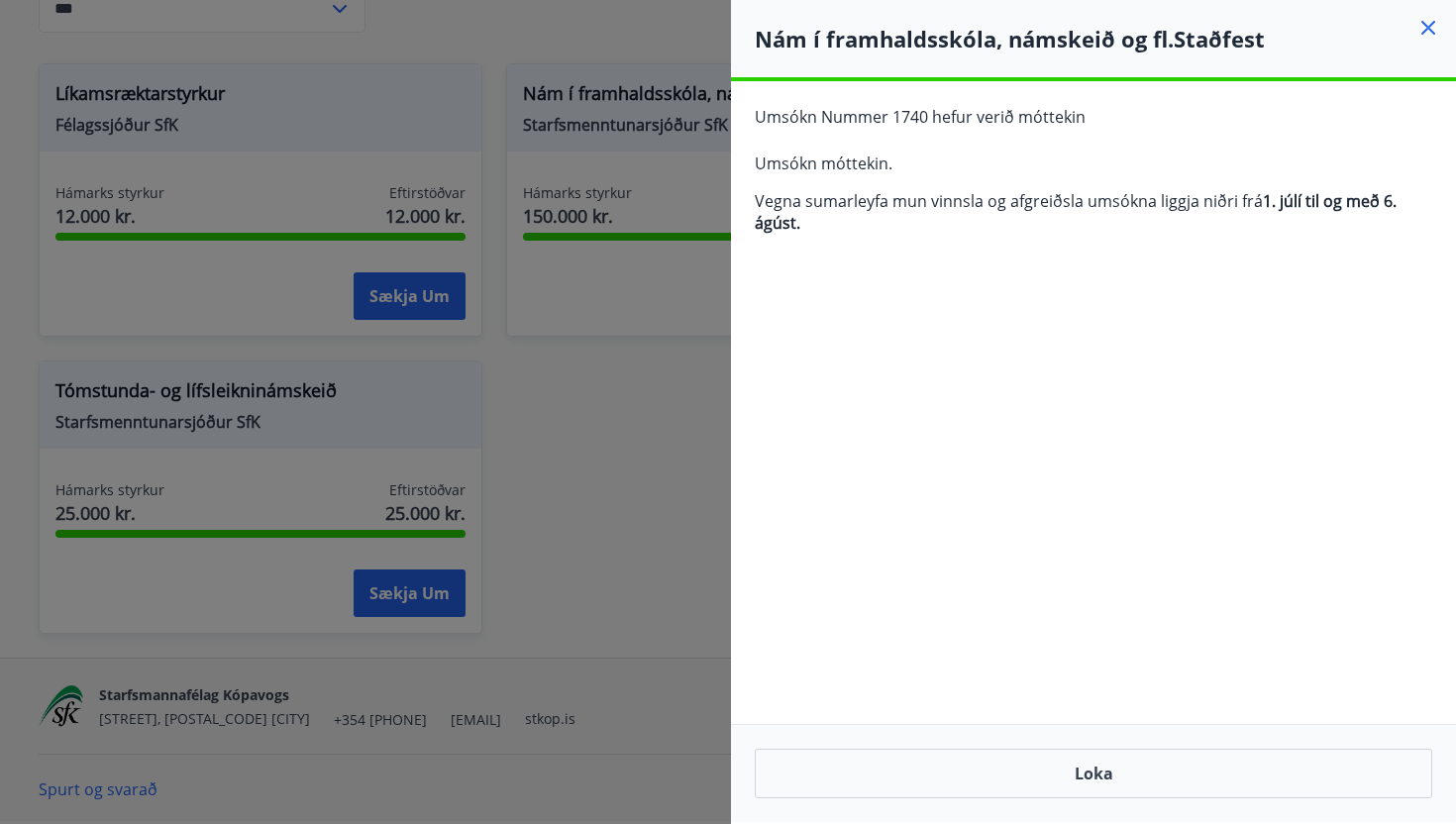 click at bounding box center (1428, 28) 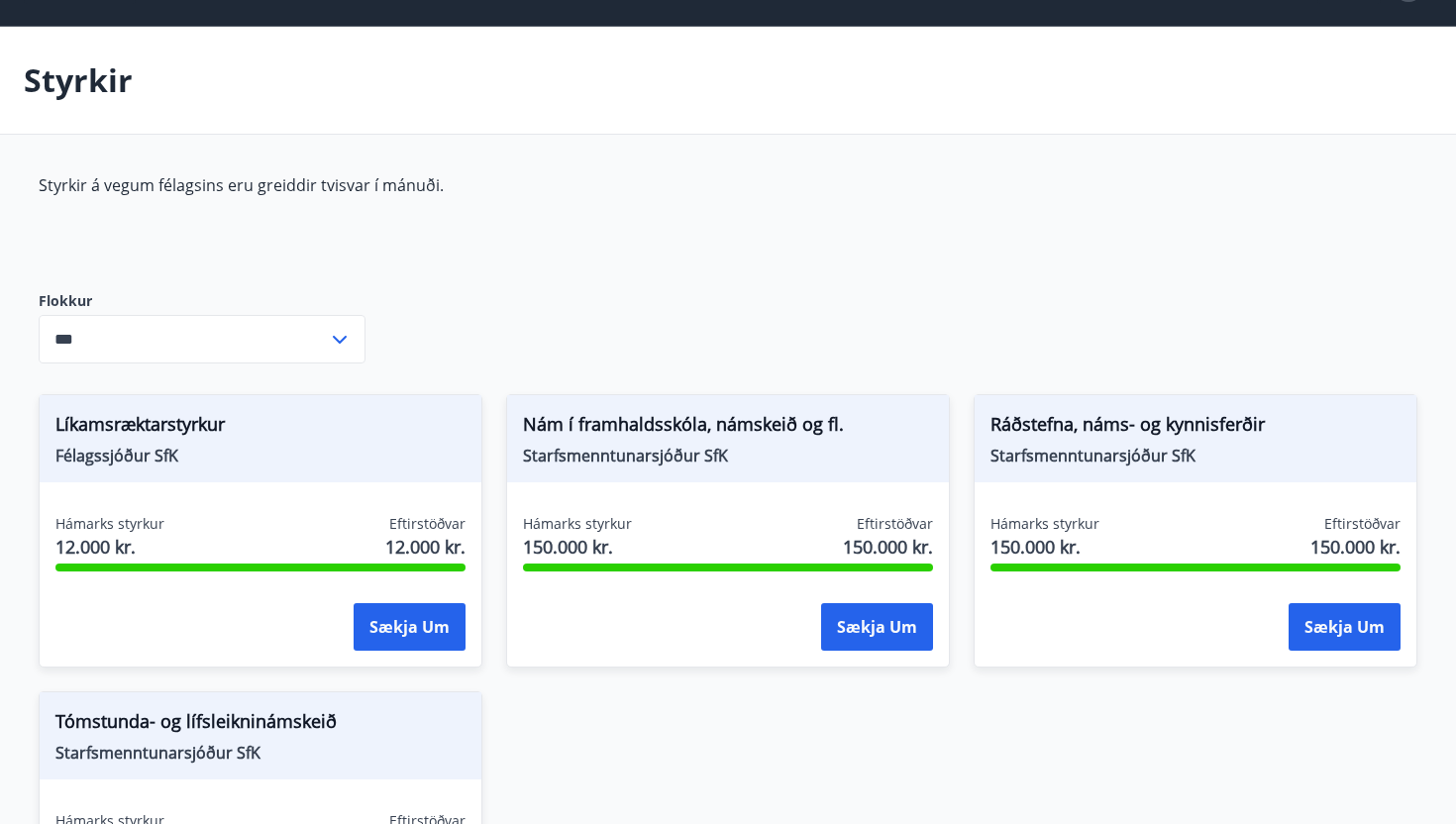 scroll, scrollTop: 0, scrollLeft: 0, axis: both 